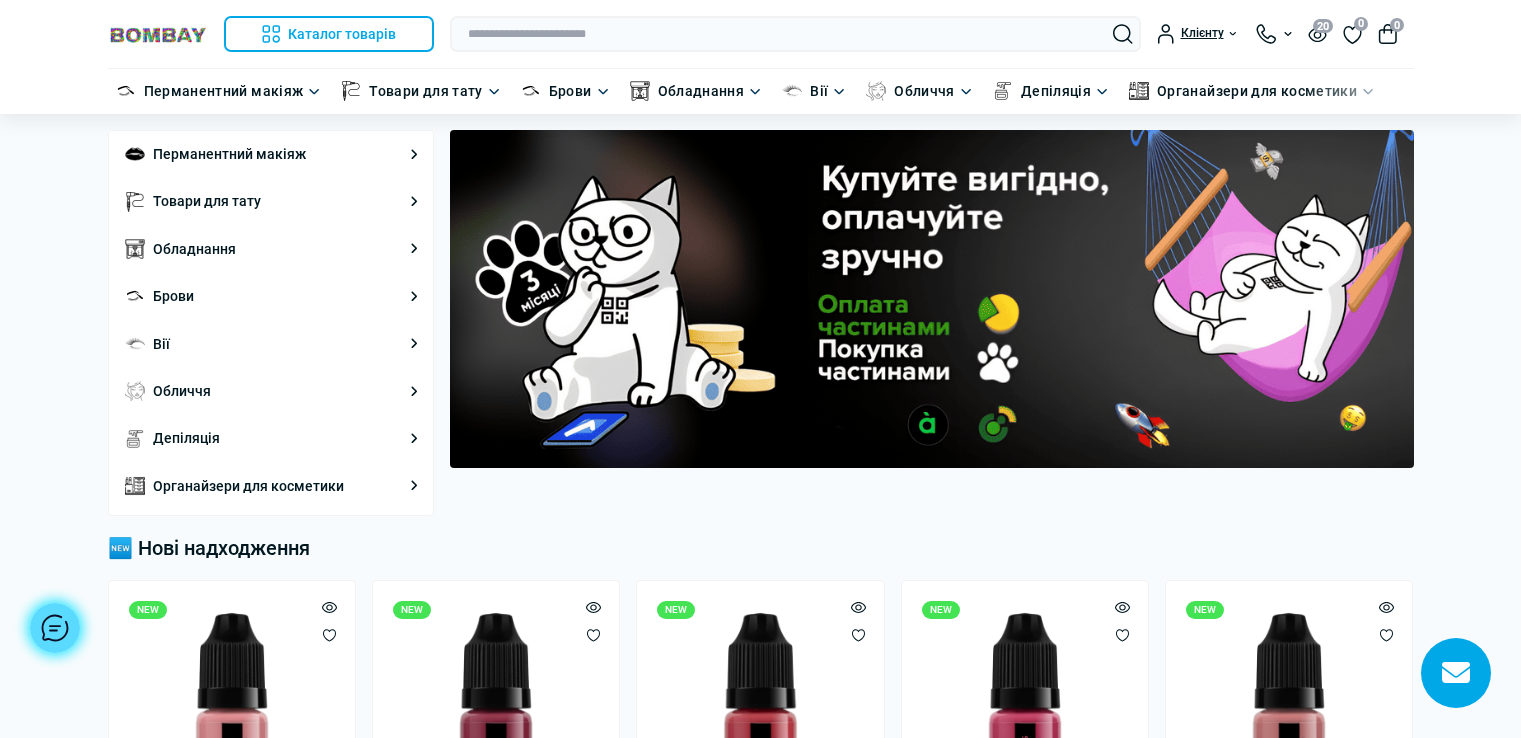 scroll, scrollTop: 0, scrollLeft: 0, axis: both 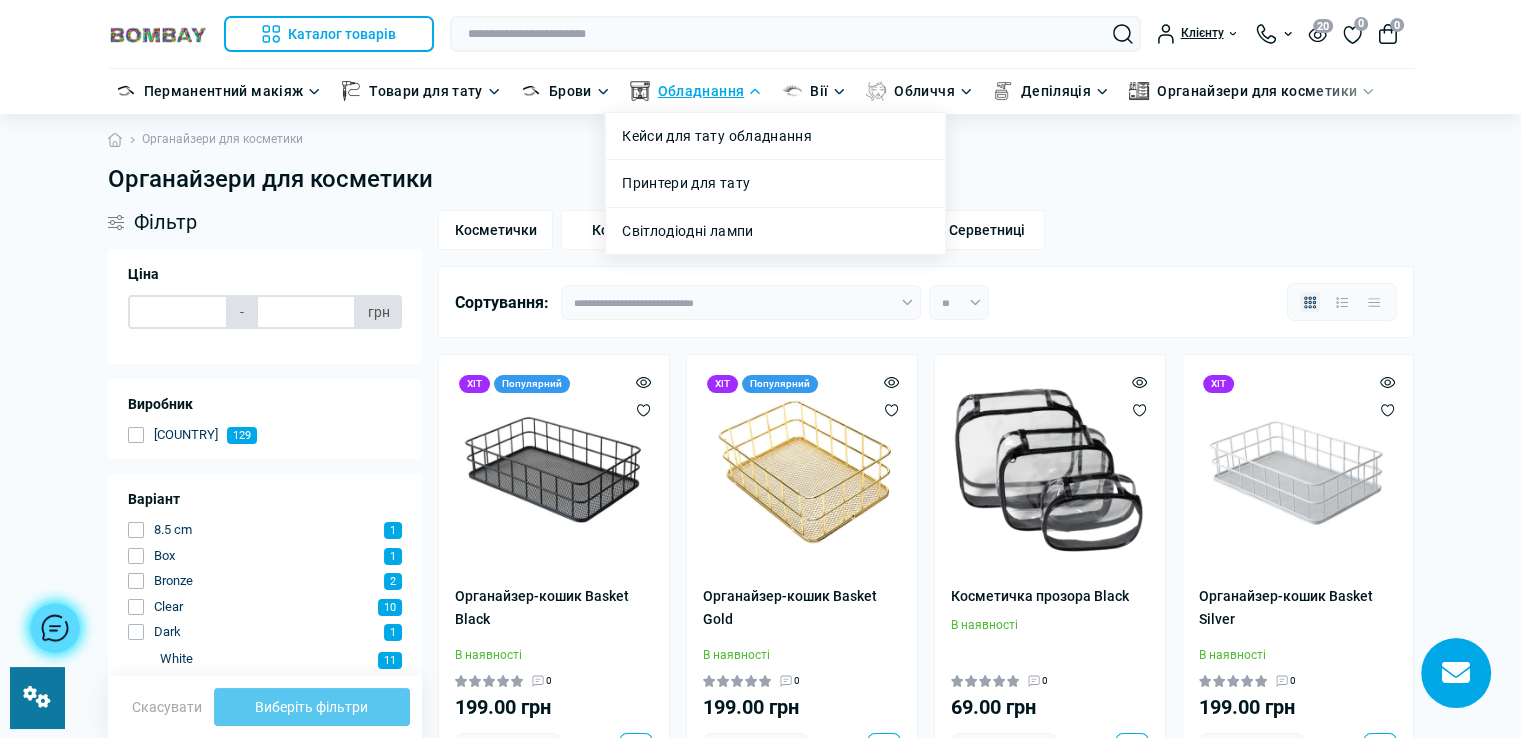 click on "Обладнання" at bounding box center (701, 91) 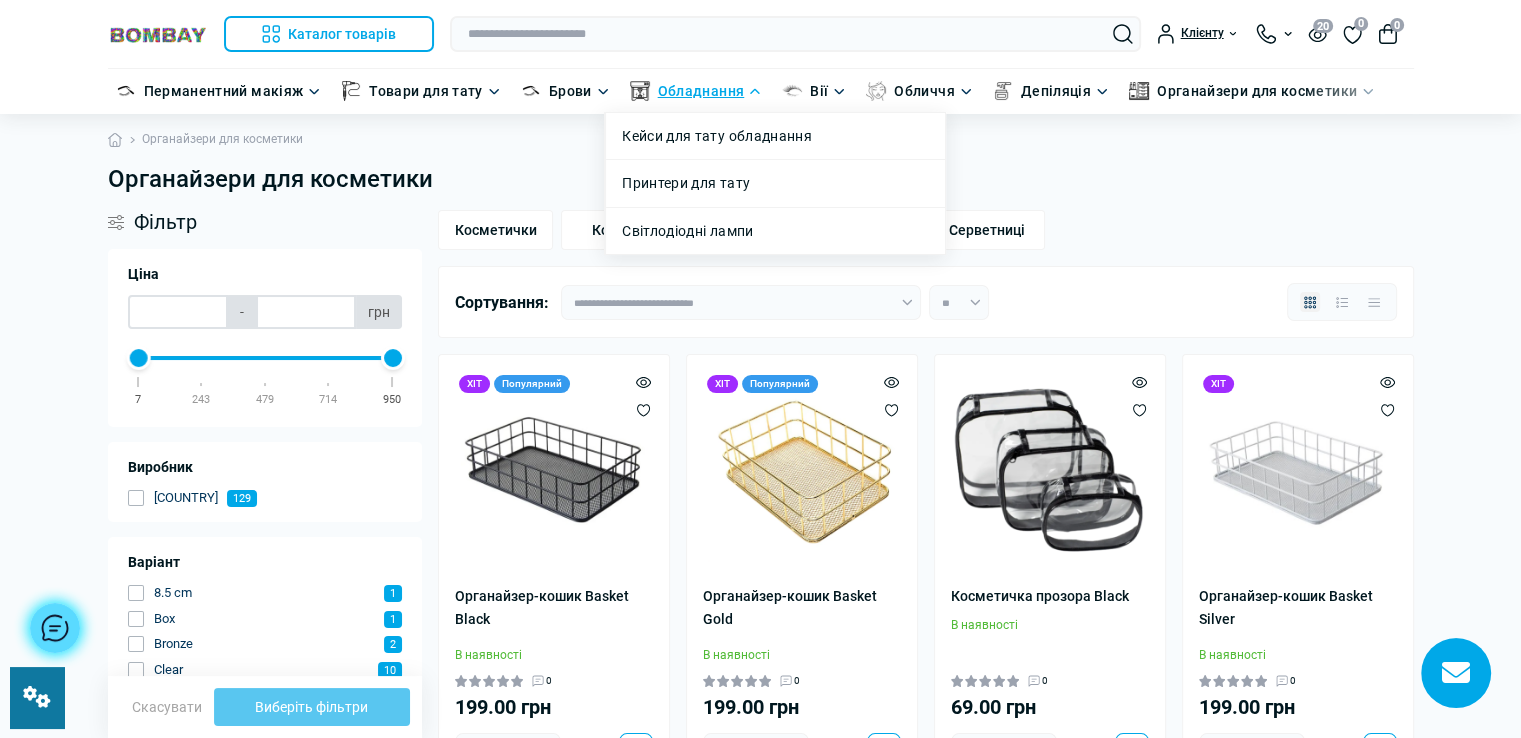scroll, scrollTop: 0, scrollLeft: 0, axis: both 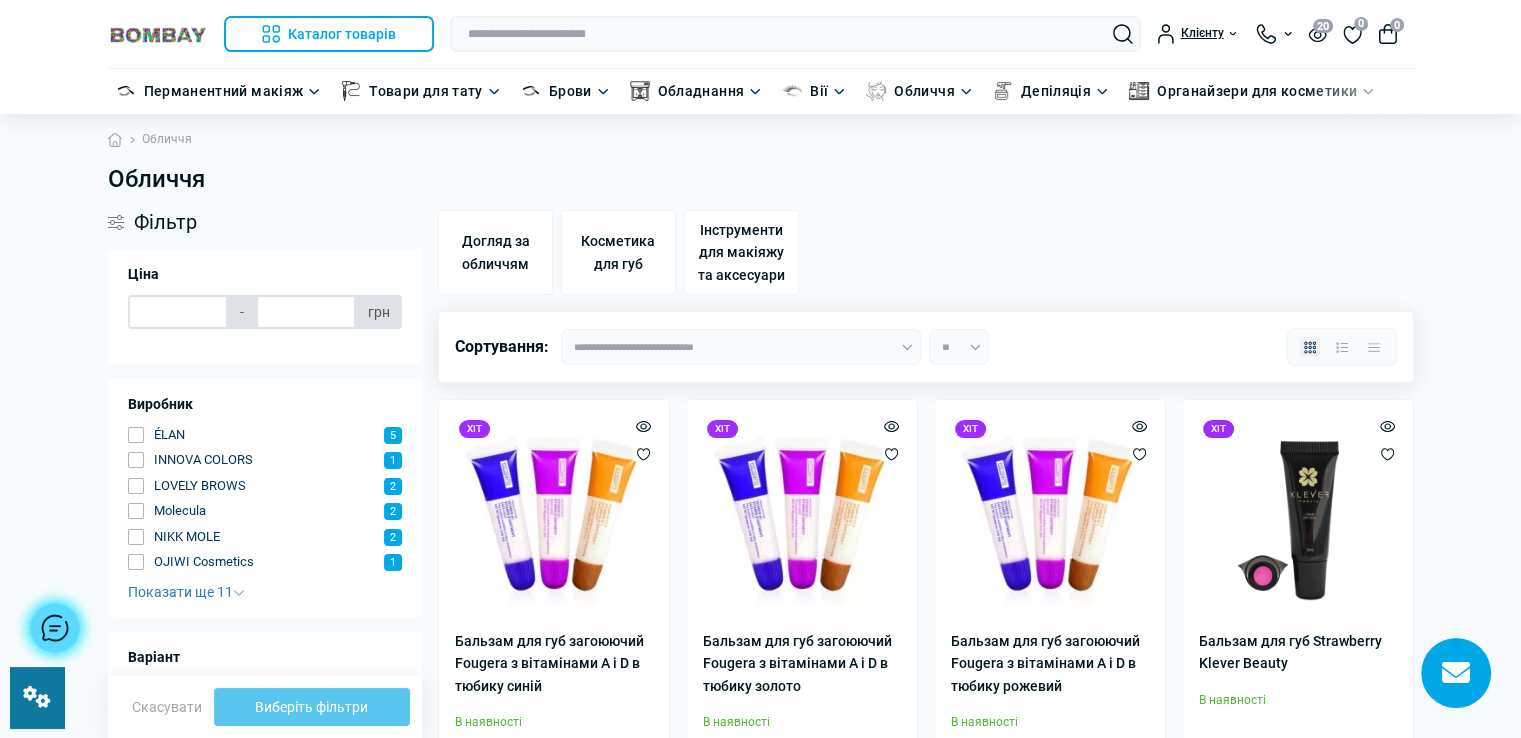 type on "******" 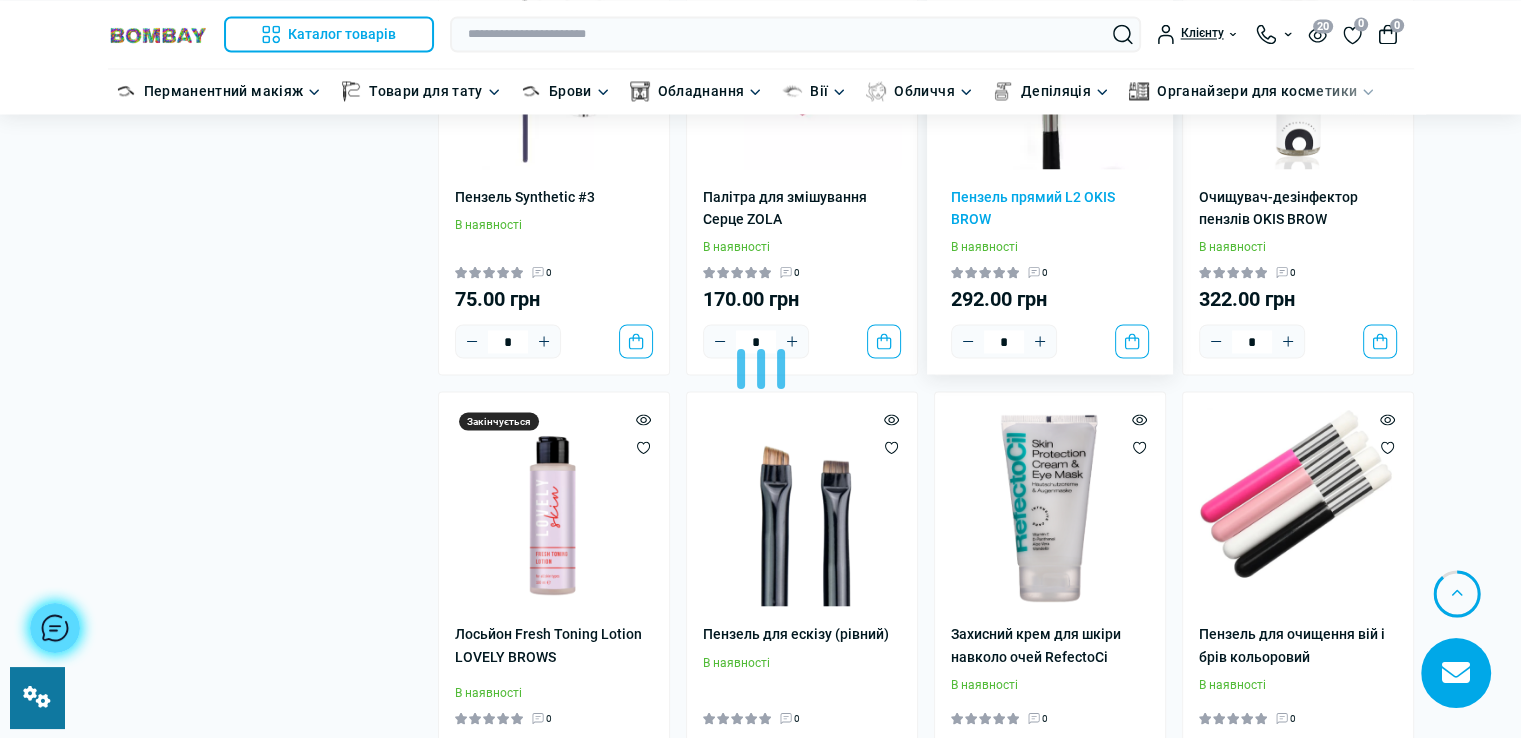 scroll, scrollTop: 3800, scrollLeft: 0, axis: vertical 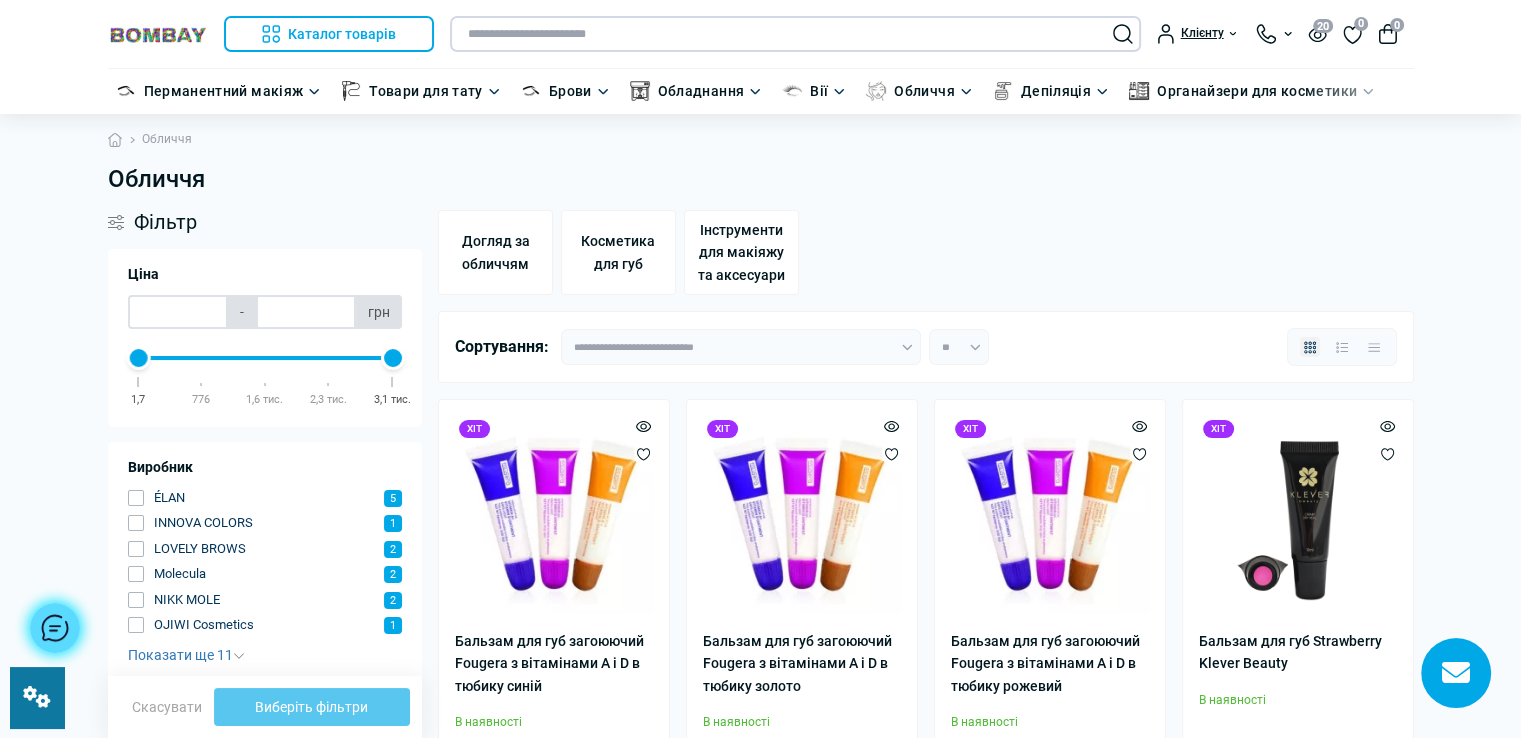 click at bounding box center (795, 34) 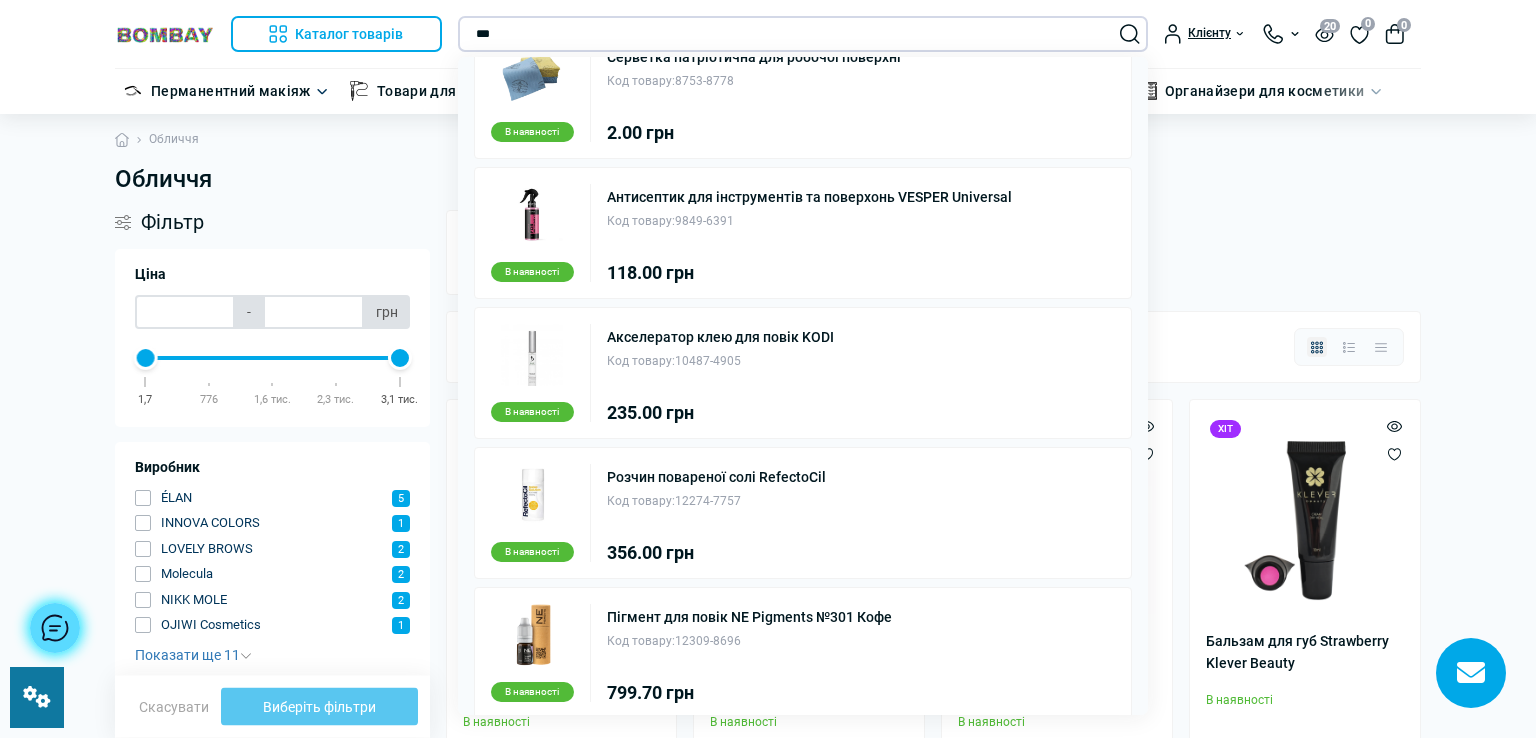 scroll, scrollTop: 516, scrollLeft: 0, axis: vertical 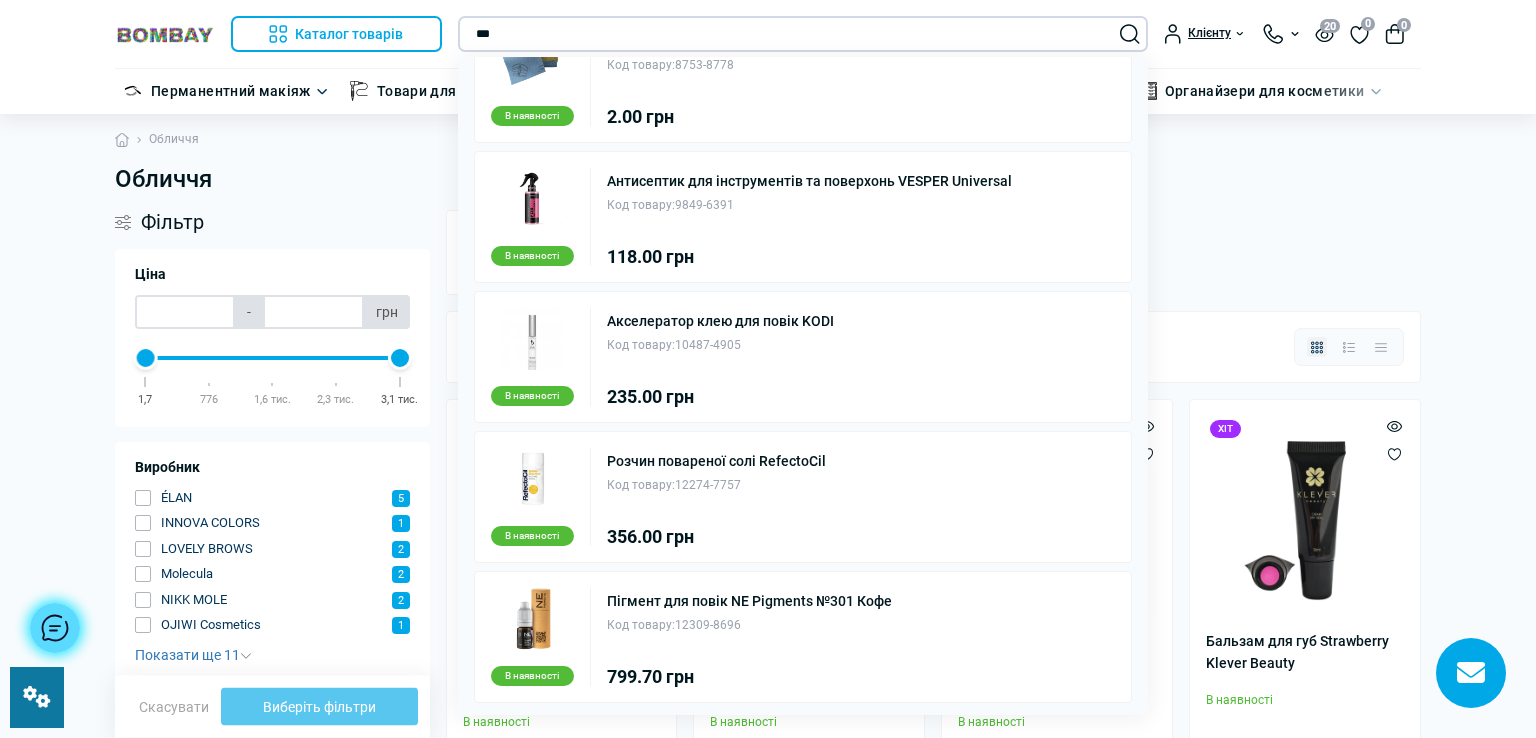 type on "***" 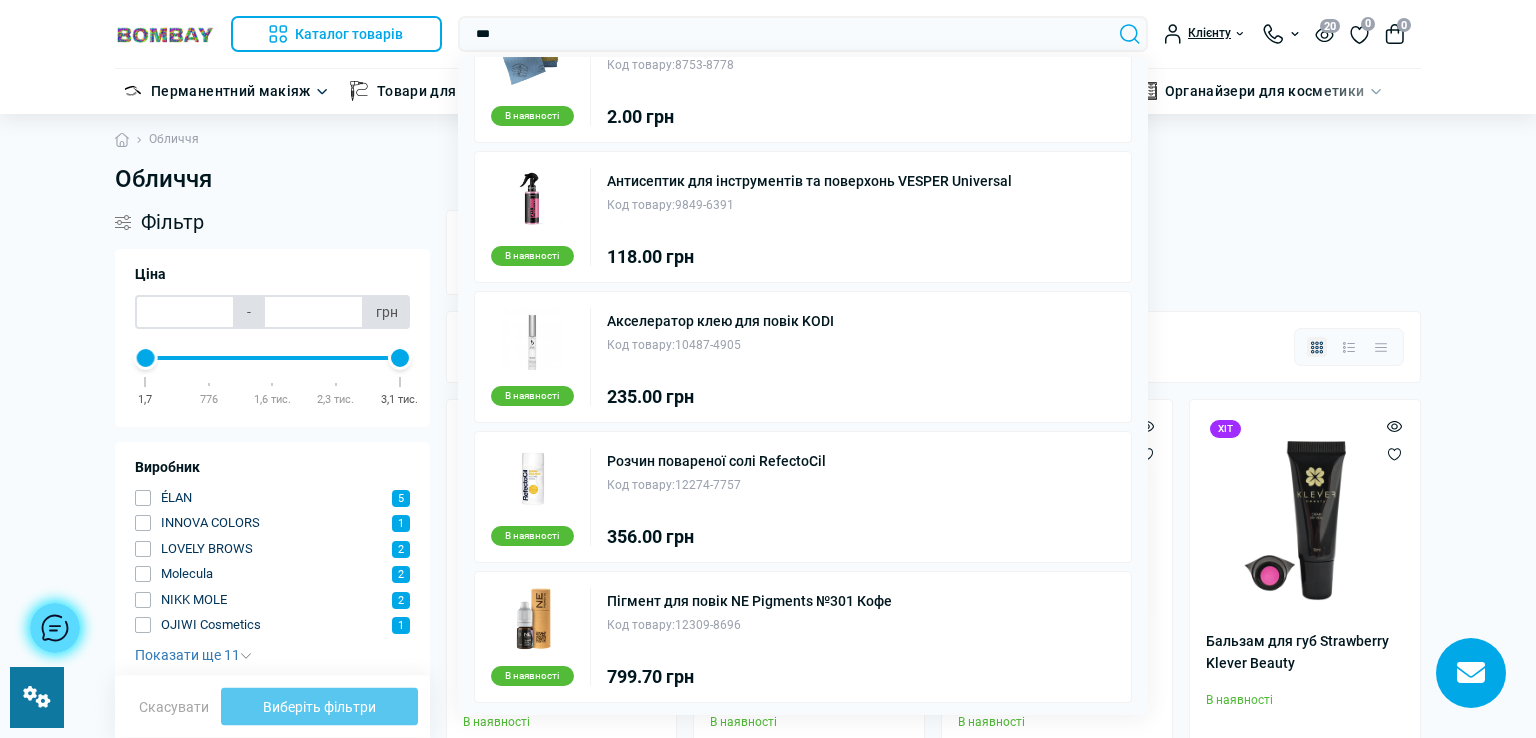 type 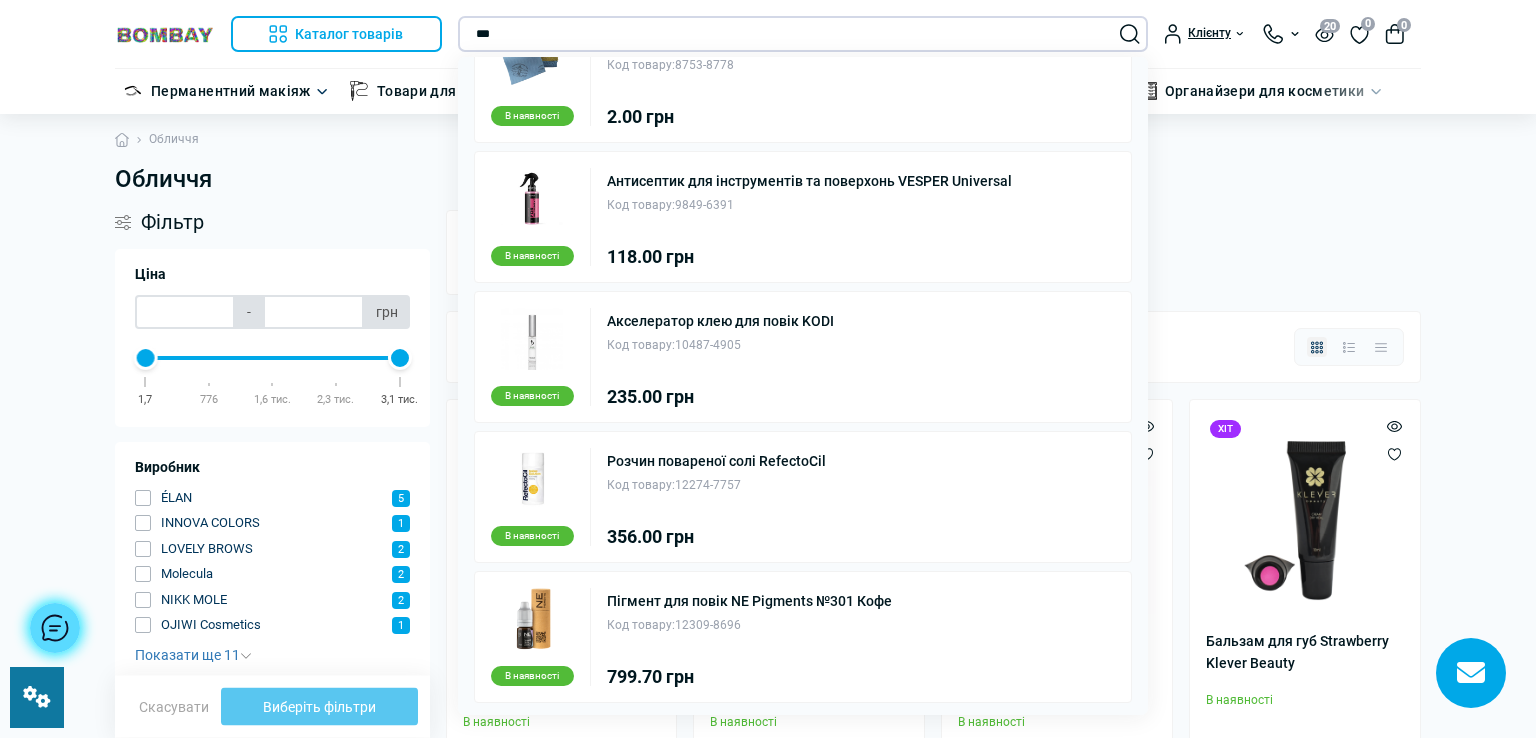 click on "***" at bounding box center (803, 34) 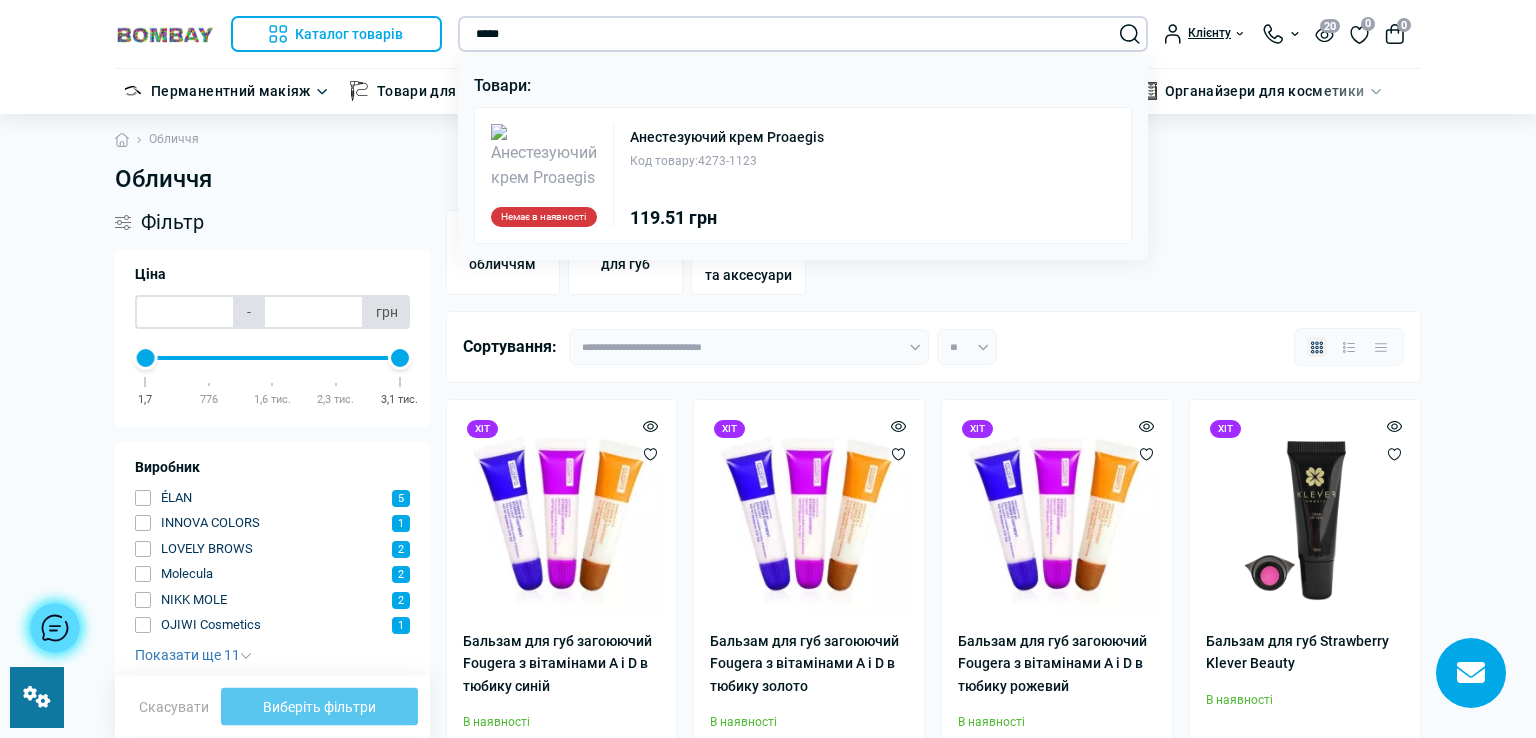 scroll, scrollTop: 0, scrollLeft: 0, axis: both 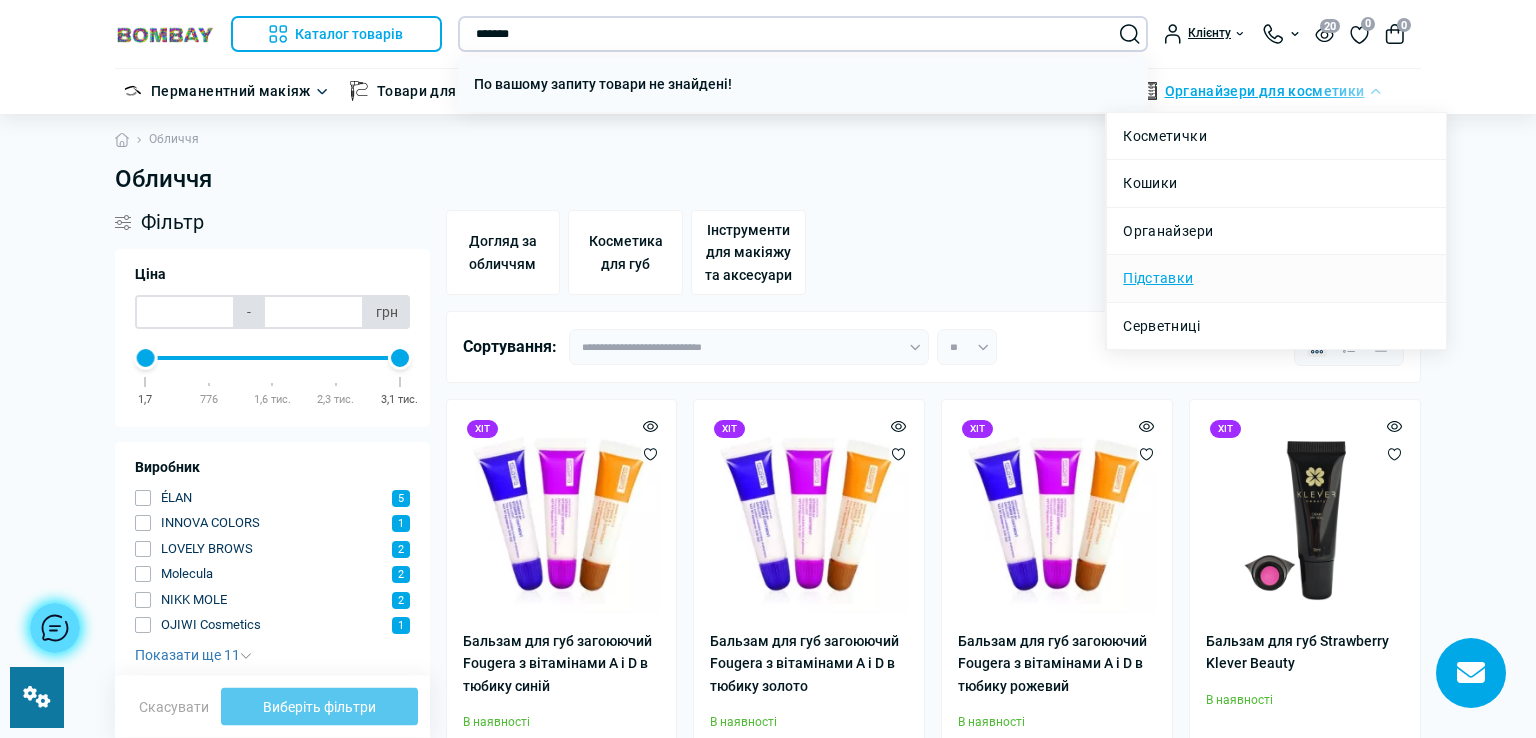 type on "*******" 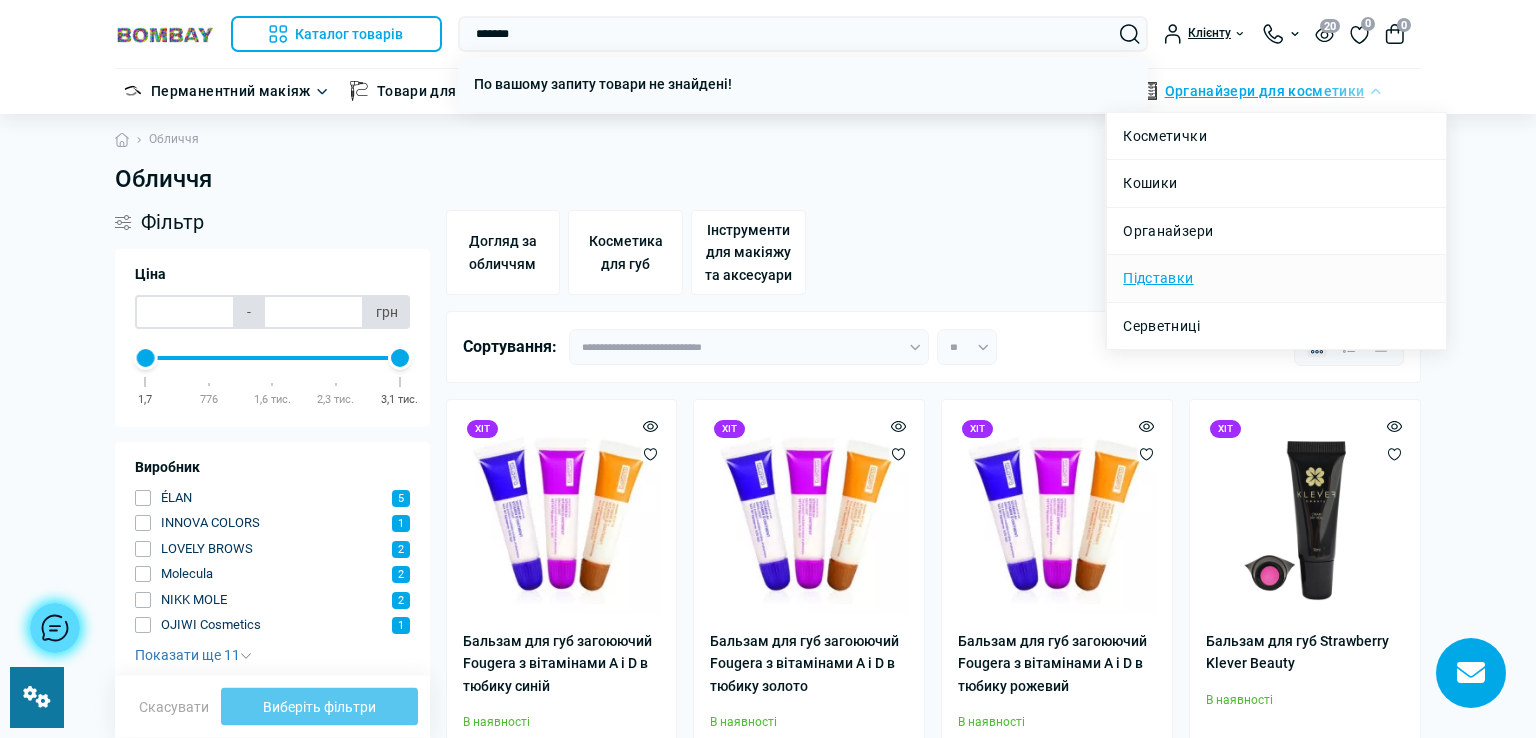 click on "Підставки" at bounding box center [1158, 278] 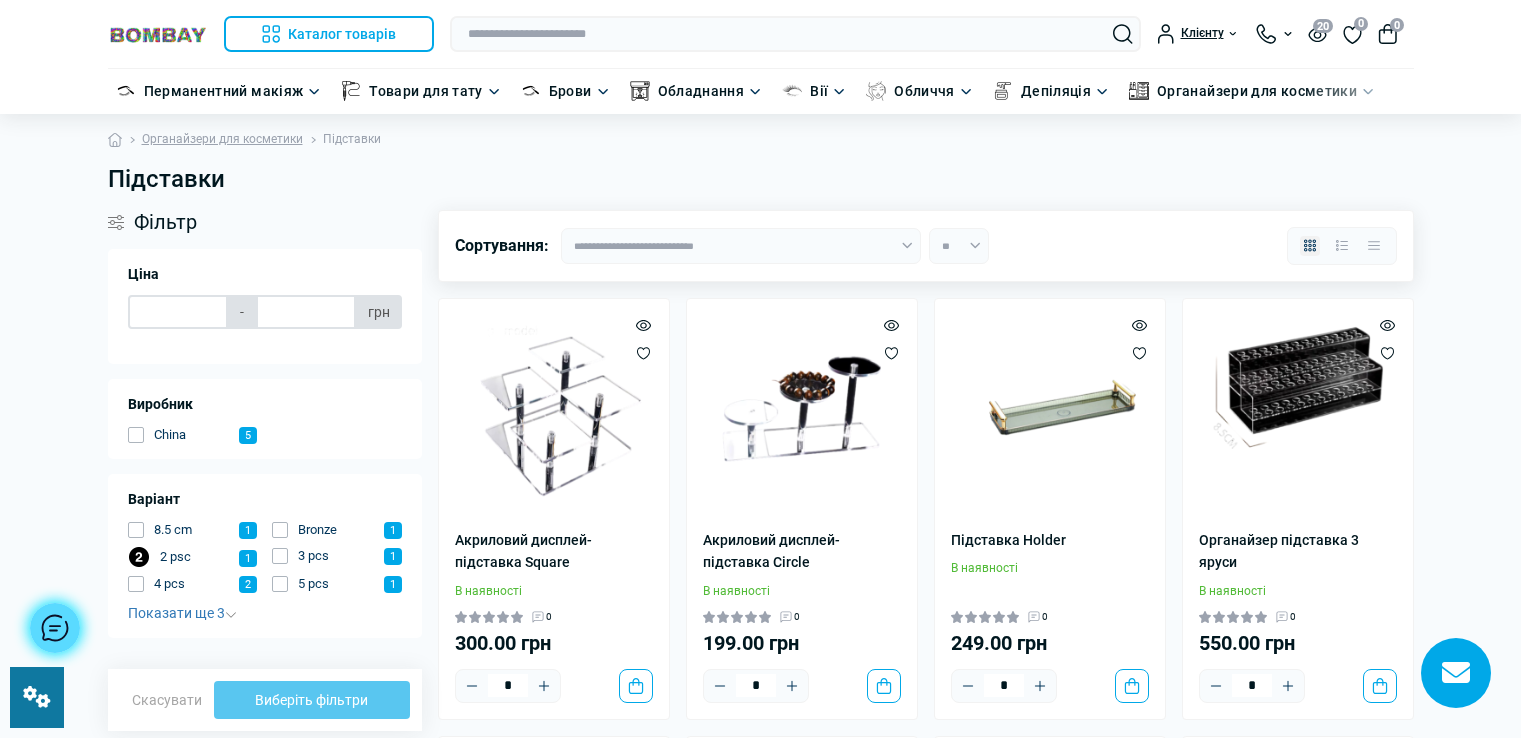 scroll, scrollTop: 0, scrollLeft: 0, axis: both 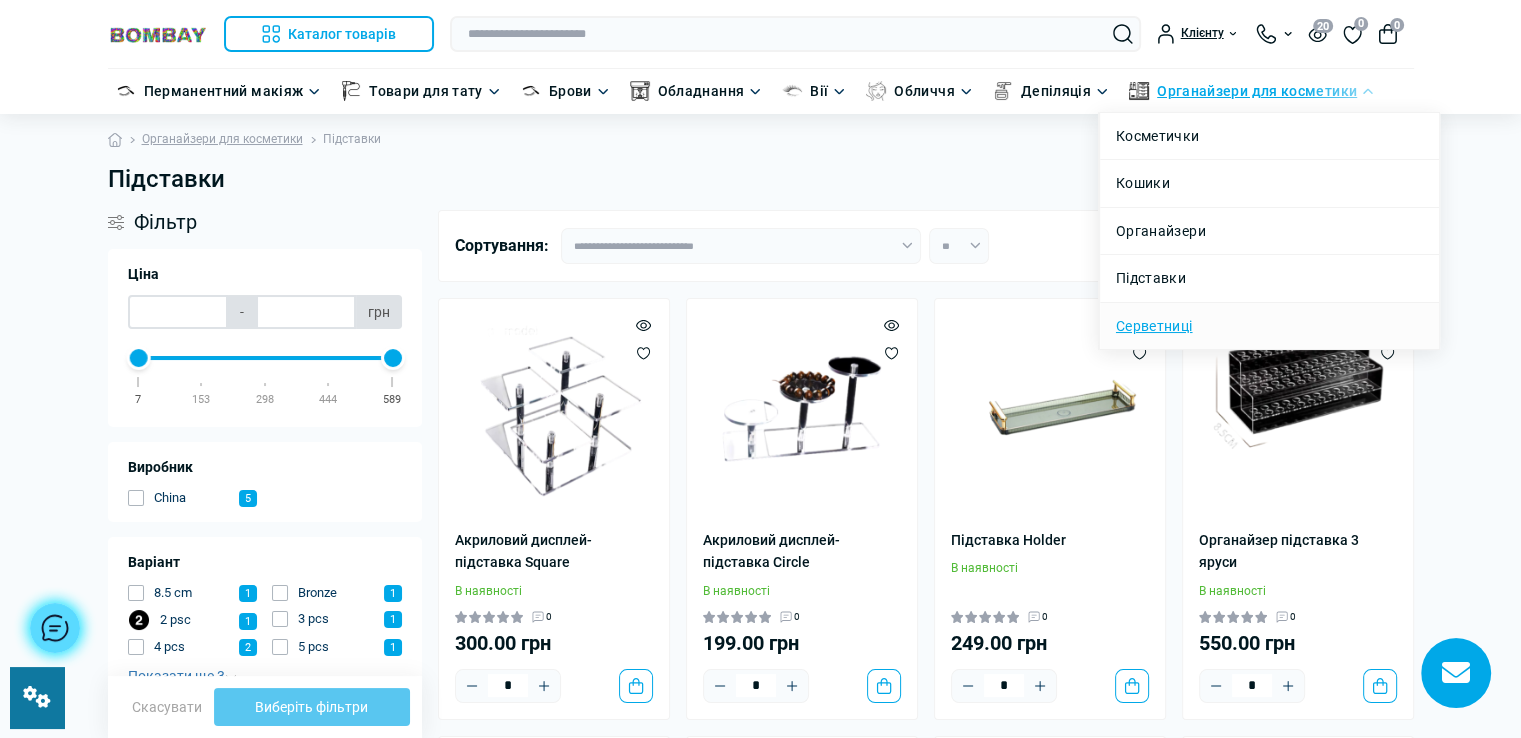 click on "Серветниці" at bounding box center [1154, 326] 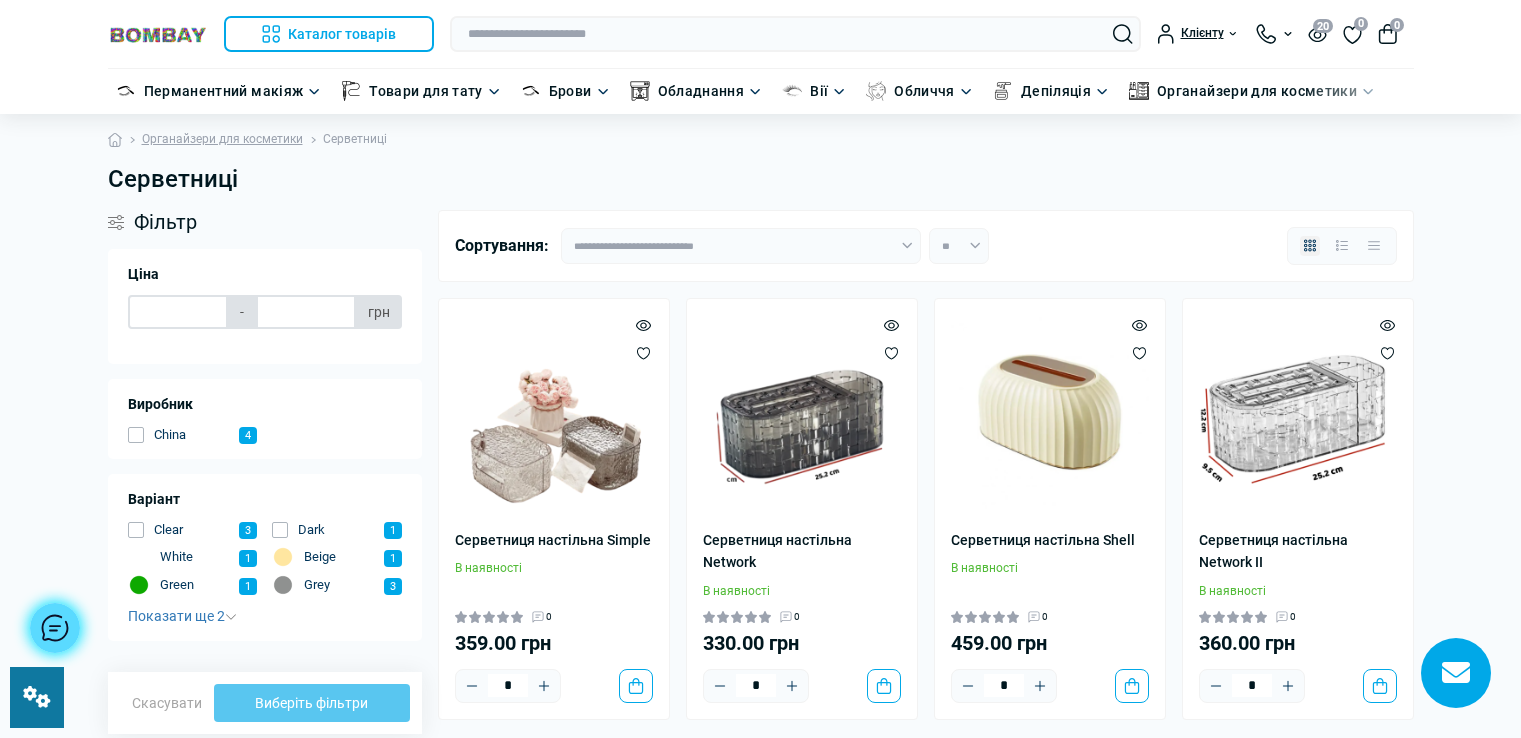 scroll, scrollTop: 0, scrollLeft: 0, axis: both 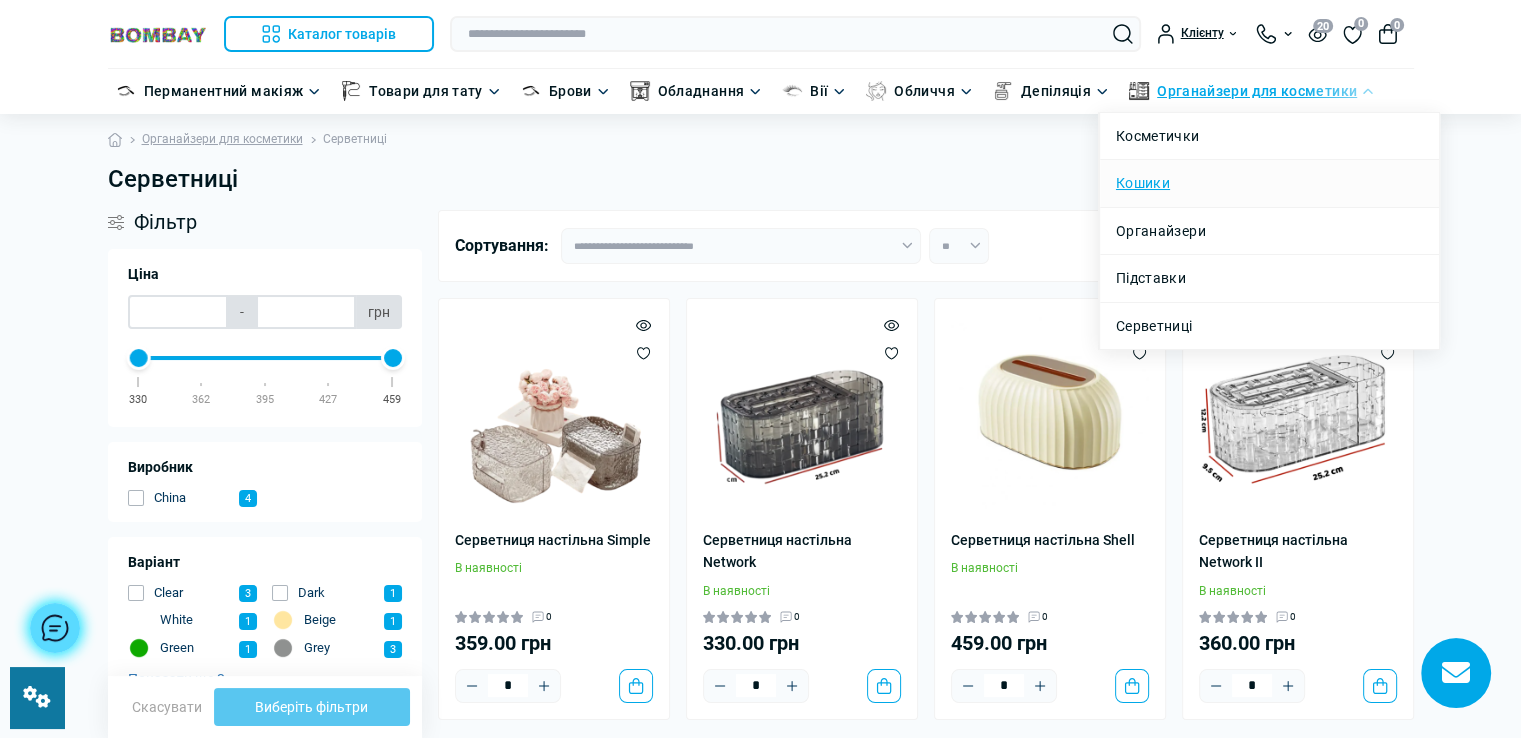click on "Кошики" at bounding box center (1143, 183) 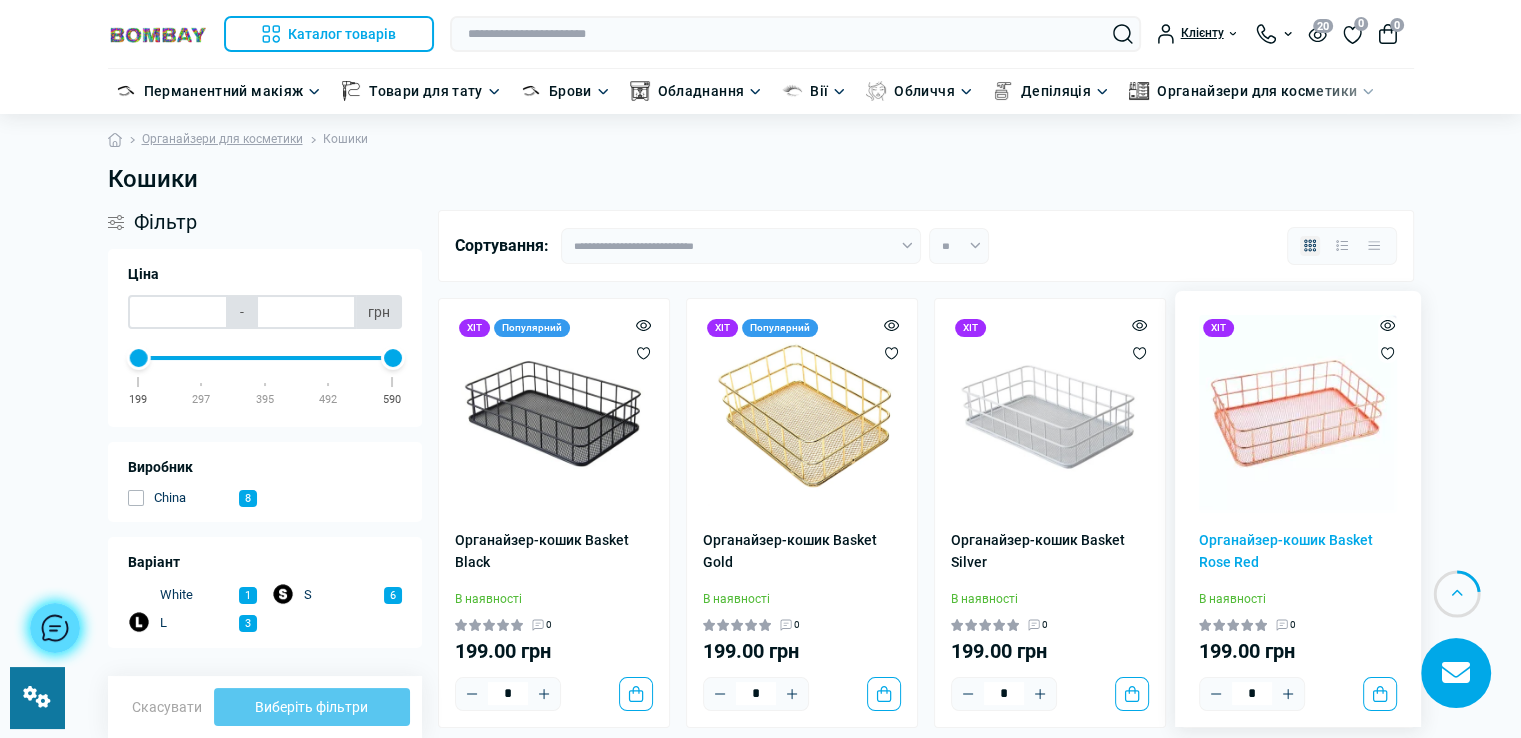 scroll, scrollTop: 300, scrollLeft: 0, axis: vertical 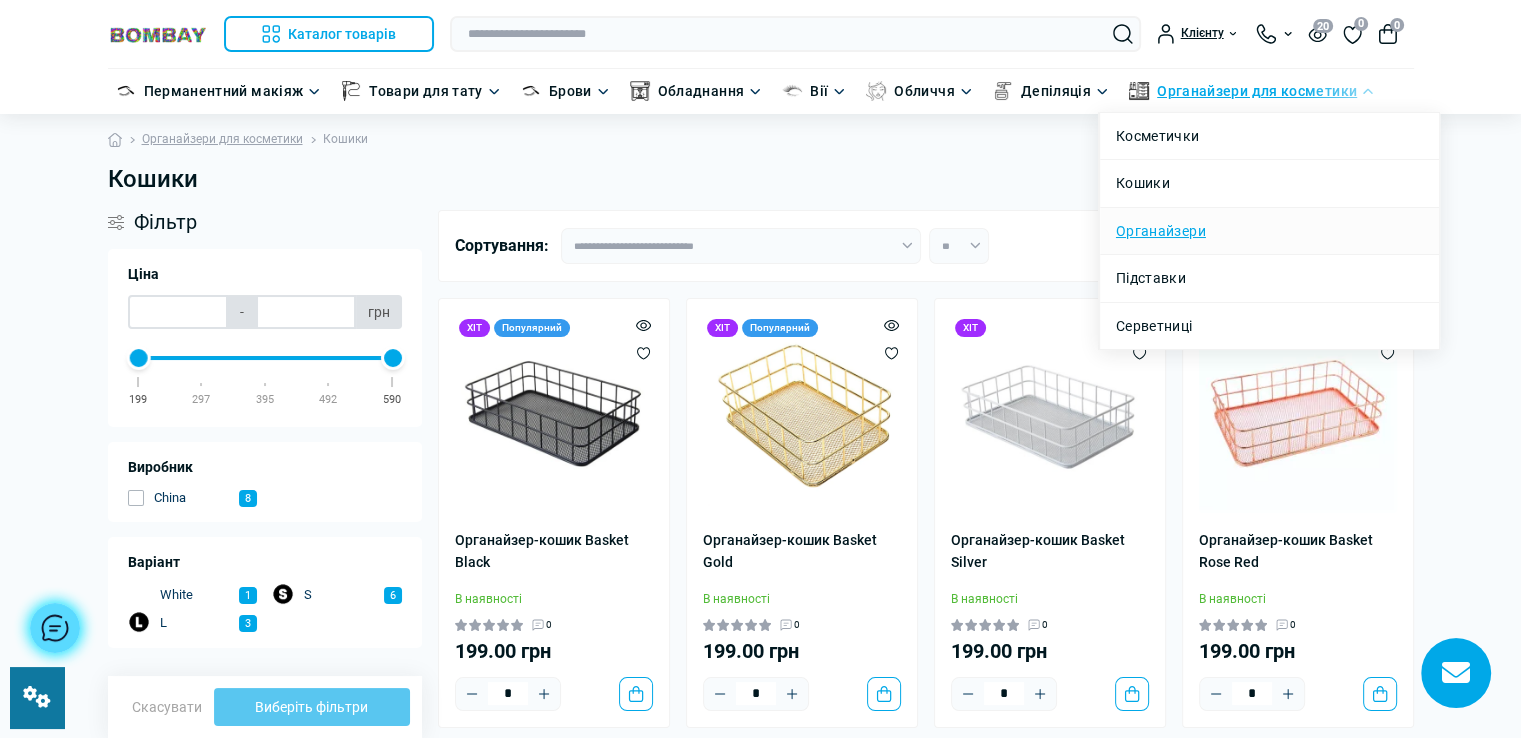 click on "Органайзери" at bounding box center [1161, 231] 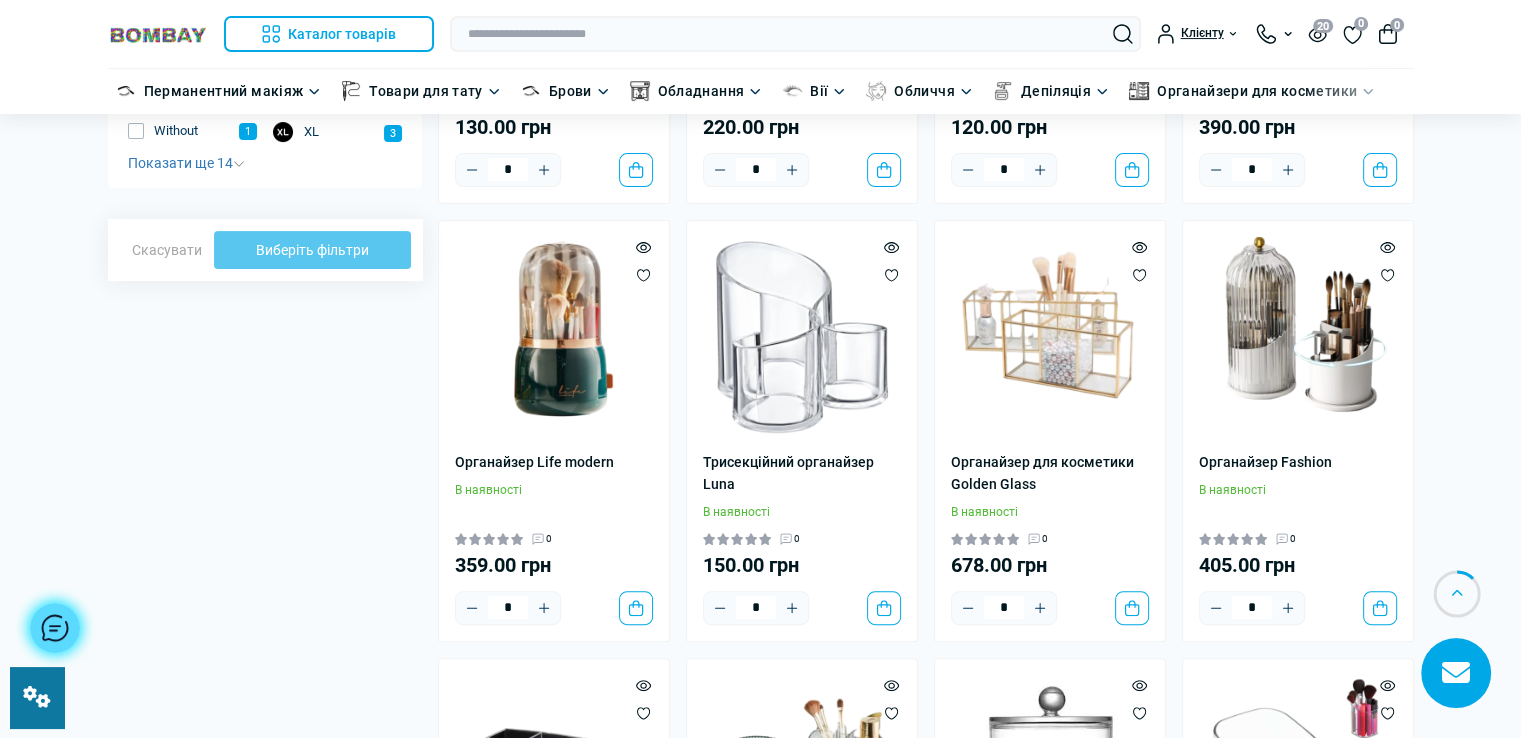 scroll, scrollTop: 600, scrollLeft: 0, axis: vertical 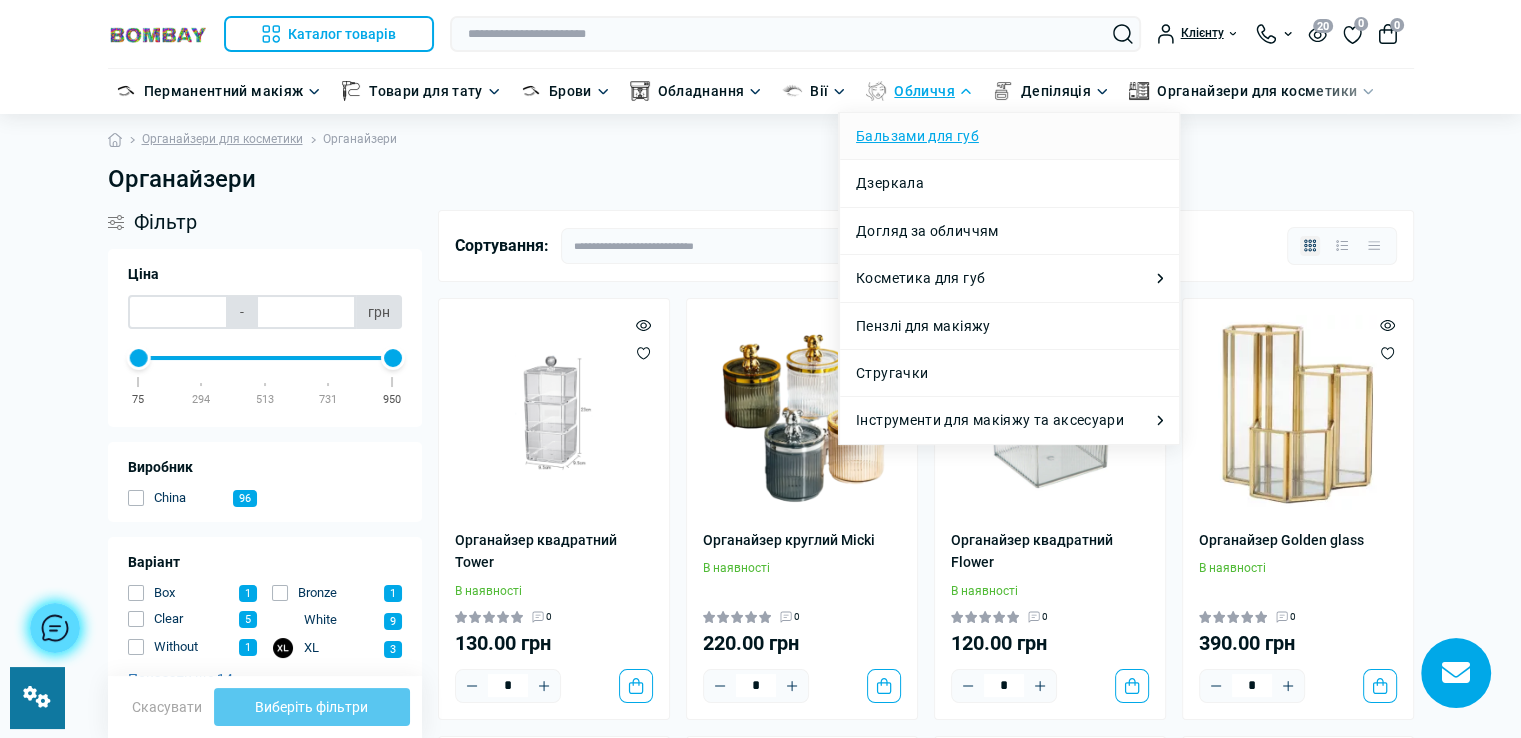 click on "Бальзами для губ" at bounding box center [917, 136] 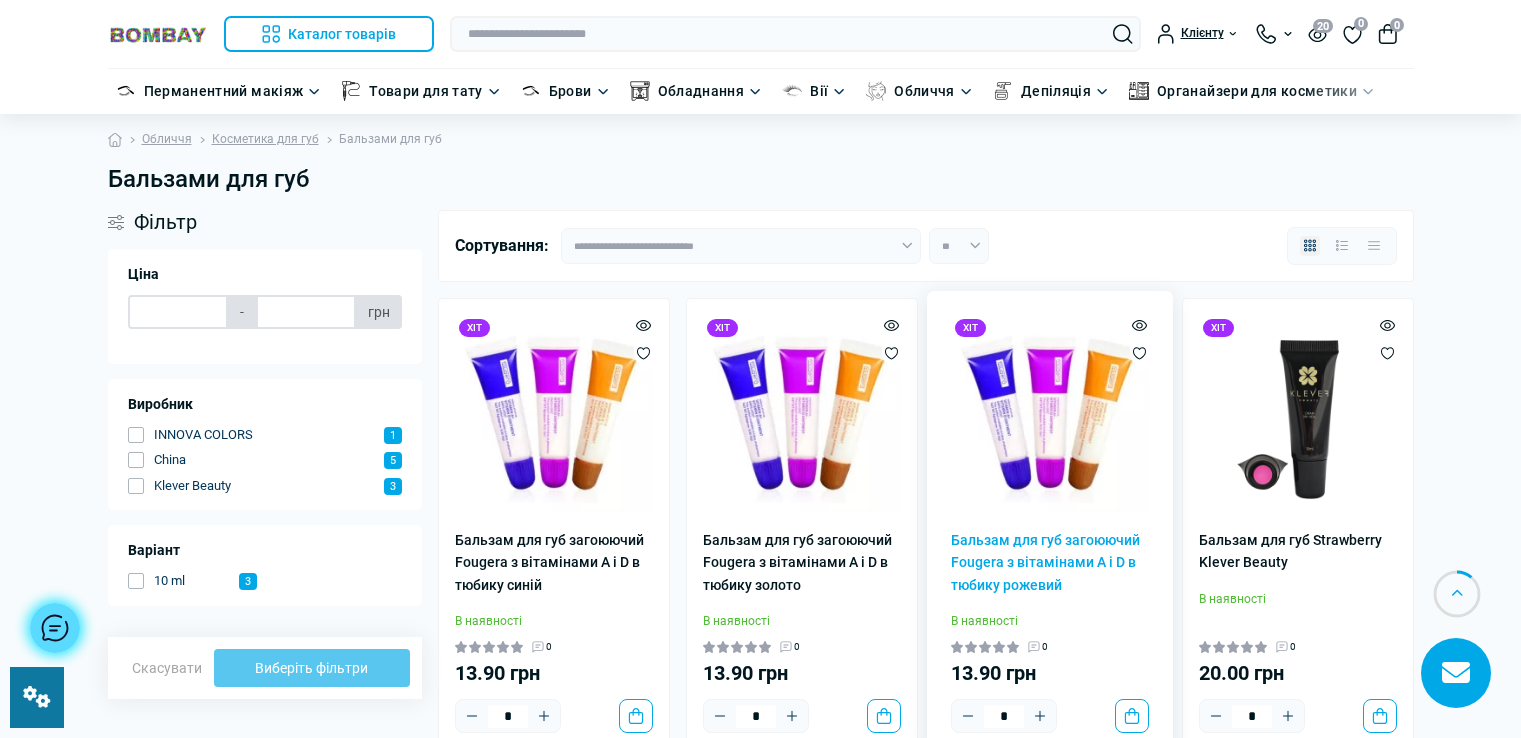 type on "*****" 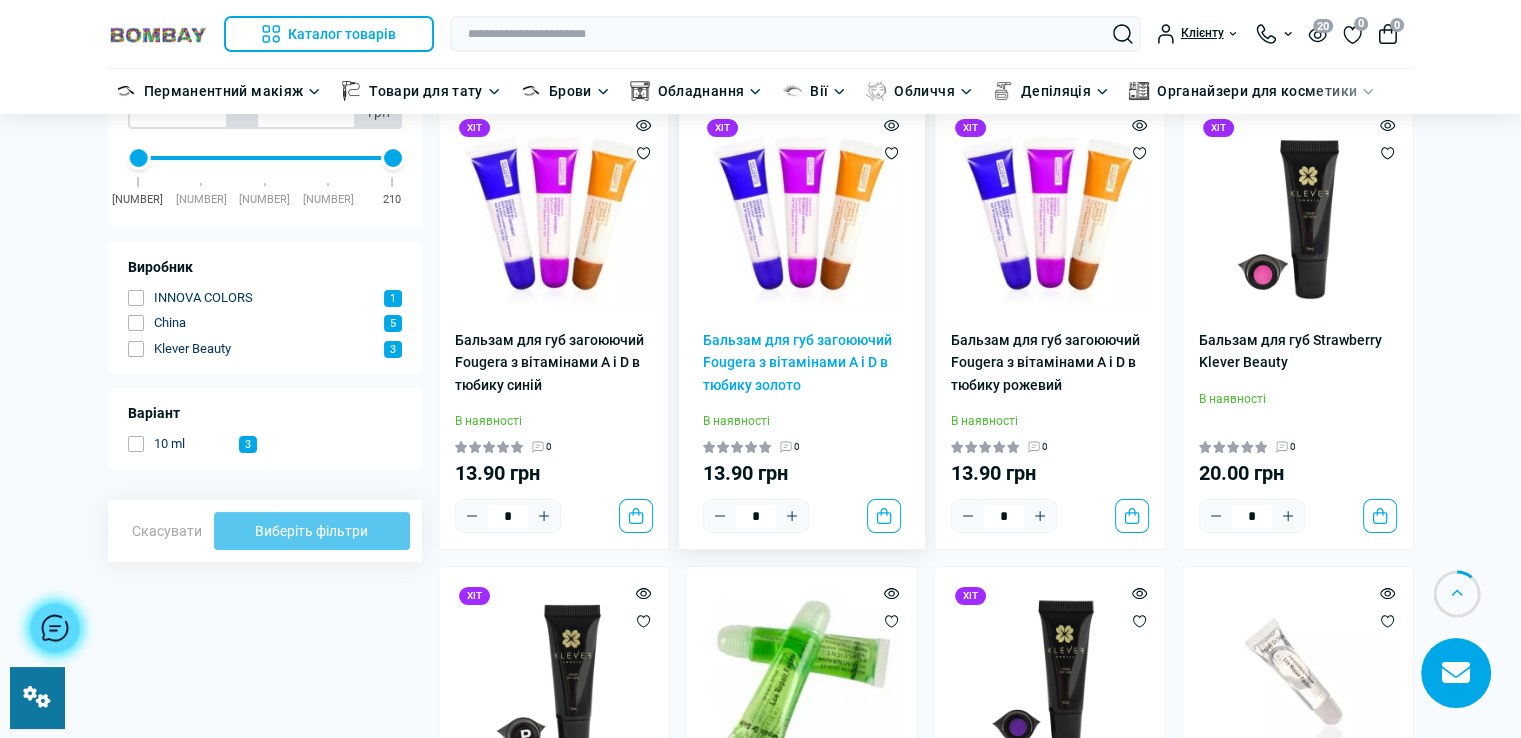 scroll, scrollTop: 200, scrollLeft: 0, axis: vertical 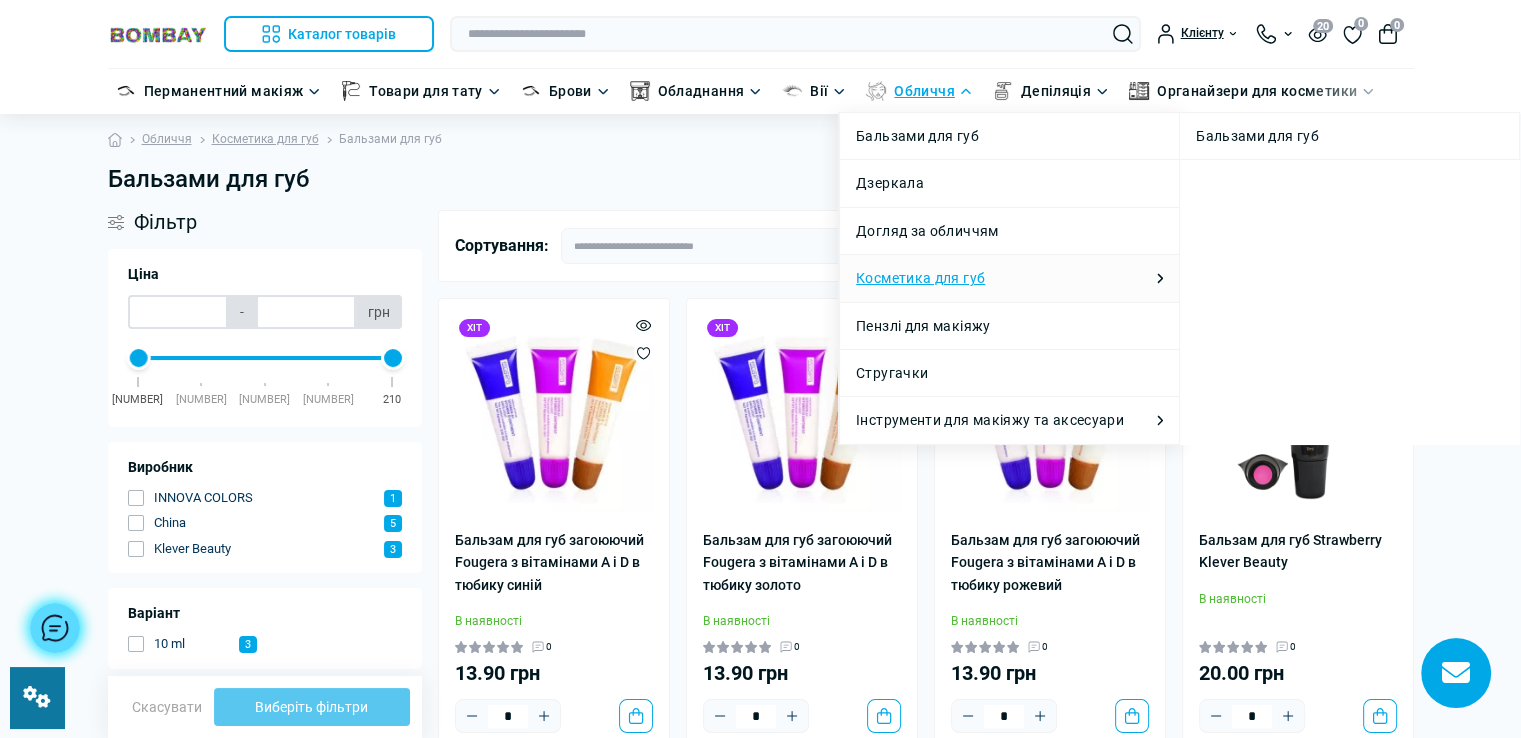 click on "Косметика для губ" at bounding box center [920, 278] 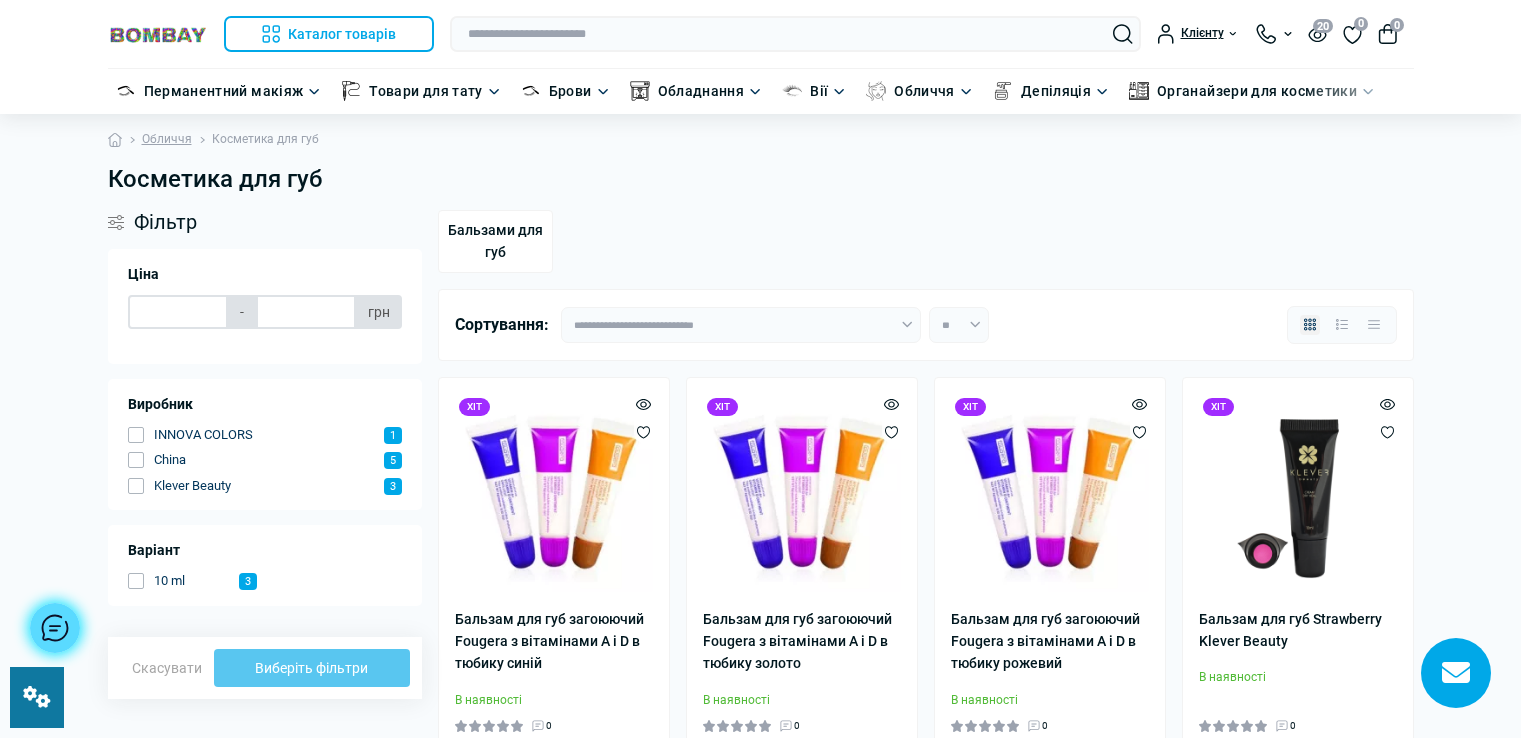 scroll, scrollTop: 0, scrollLeft: 0, axis: both 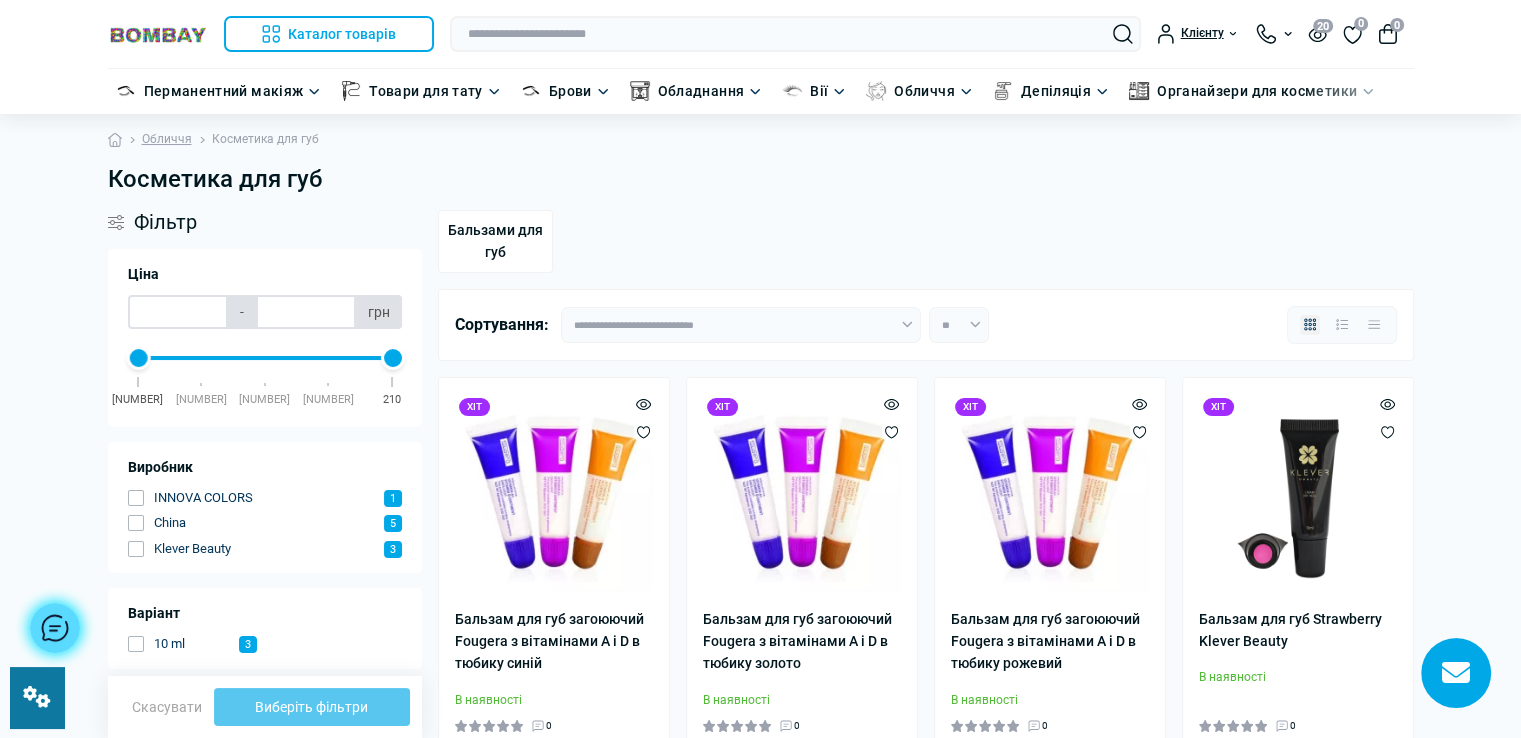 type on "*****" 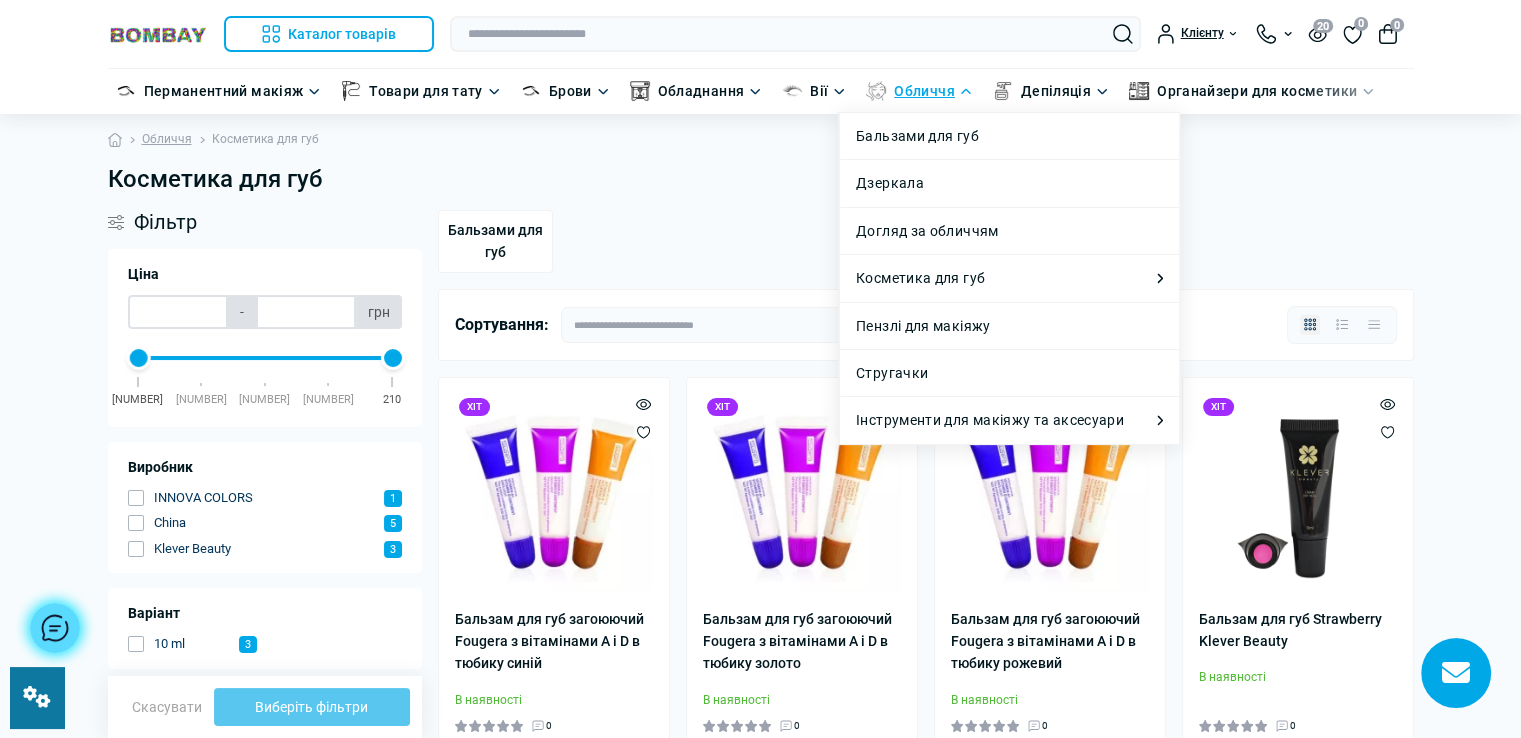 scroll, scrollTop: 0, scrollLeft: 0, axis: both 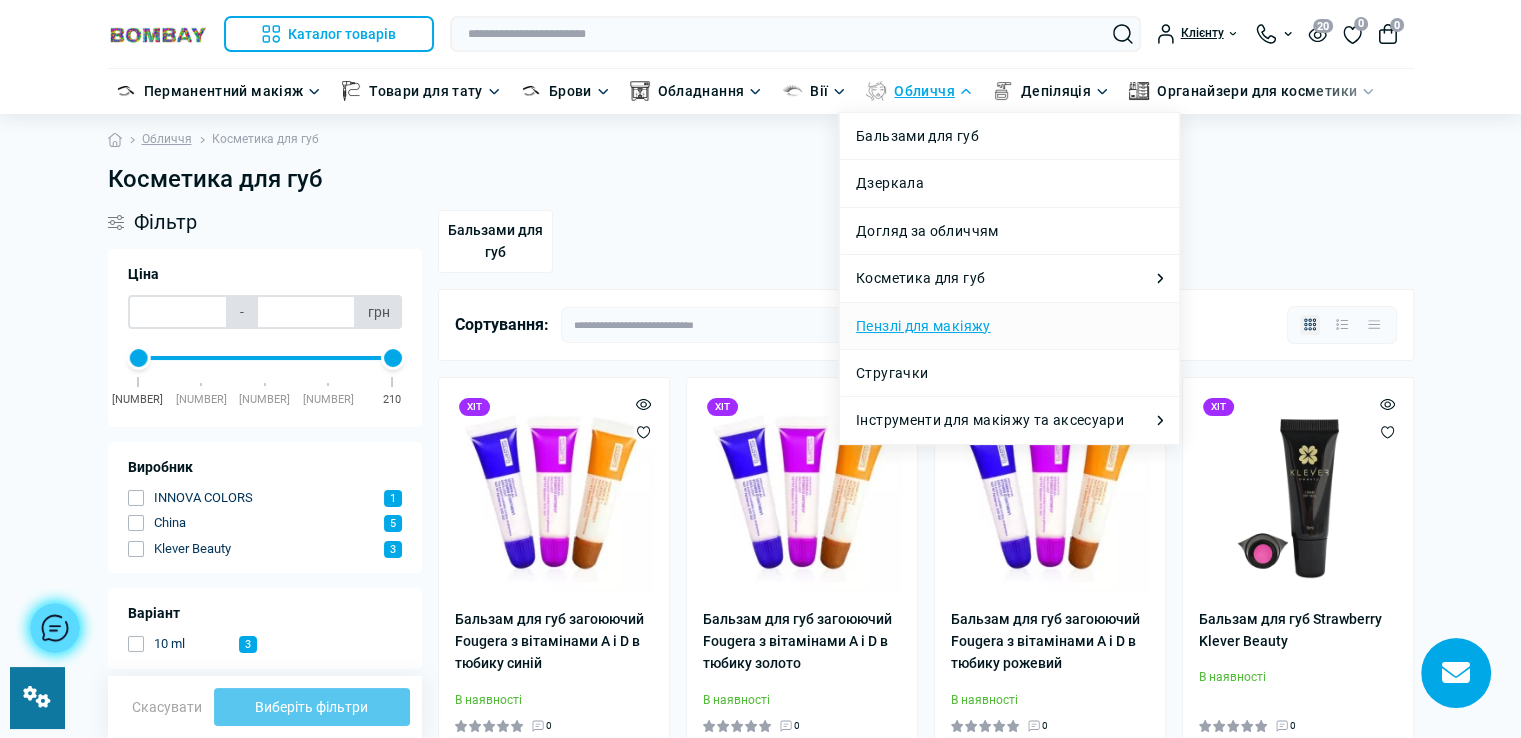 click on "Пензлі для макіяжу" at bounding box center [923, 326] 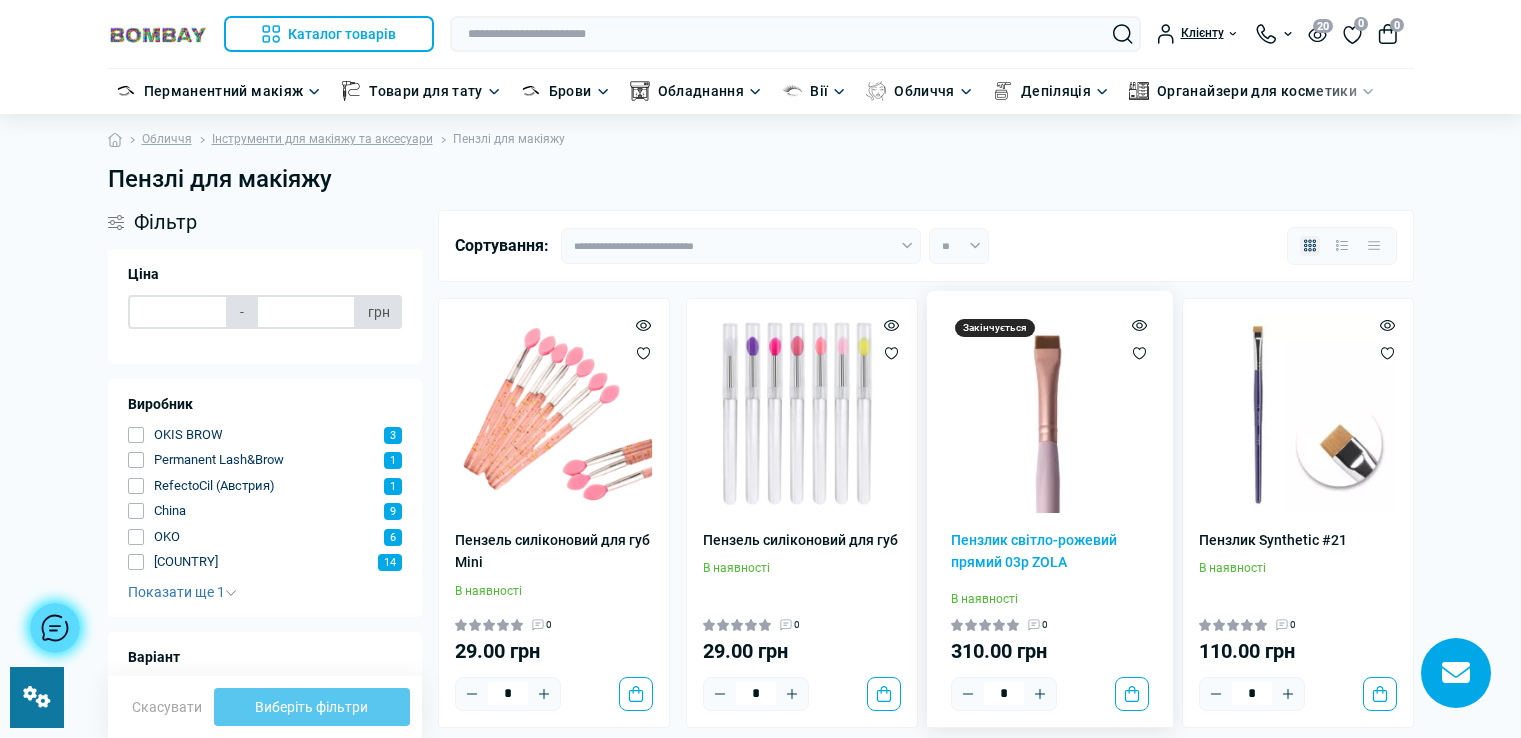 scroll, scrollTop: 0, scrollLeft: 0, axis: both 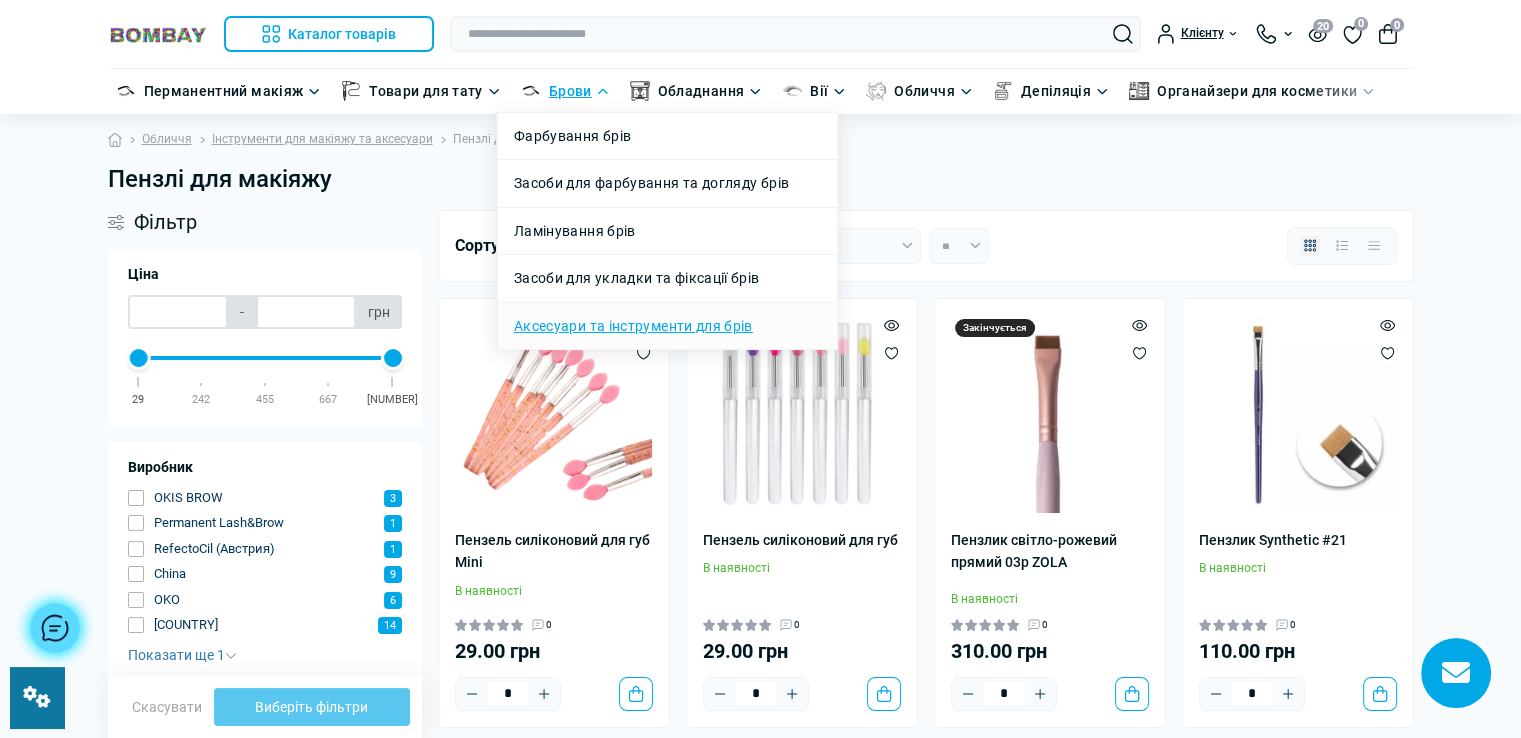 click on "Аксесуари та інструменти для брів" at bounding box center [633, 326] 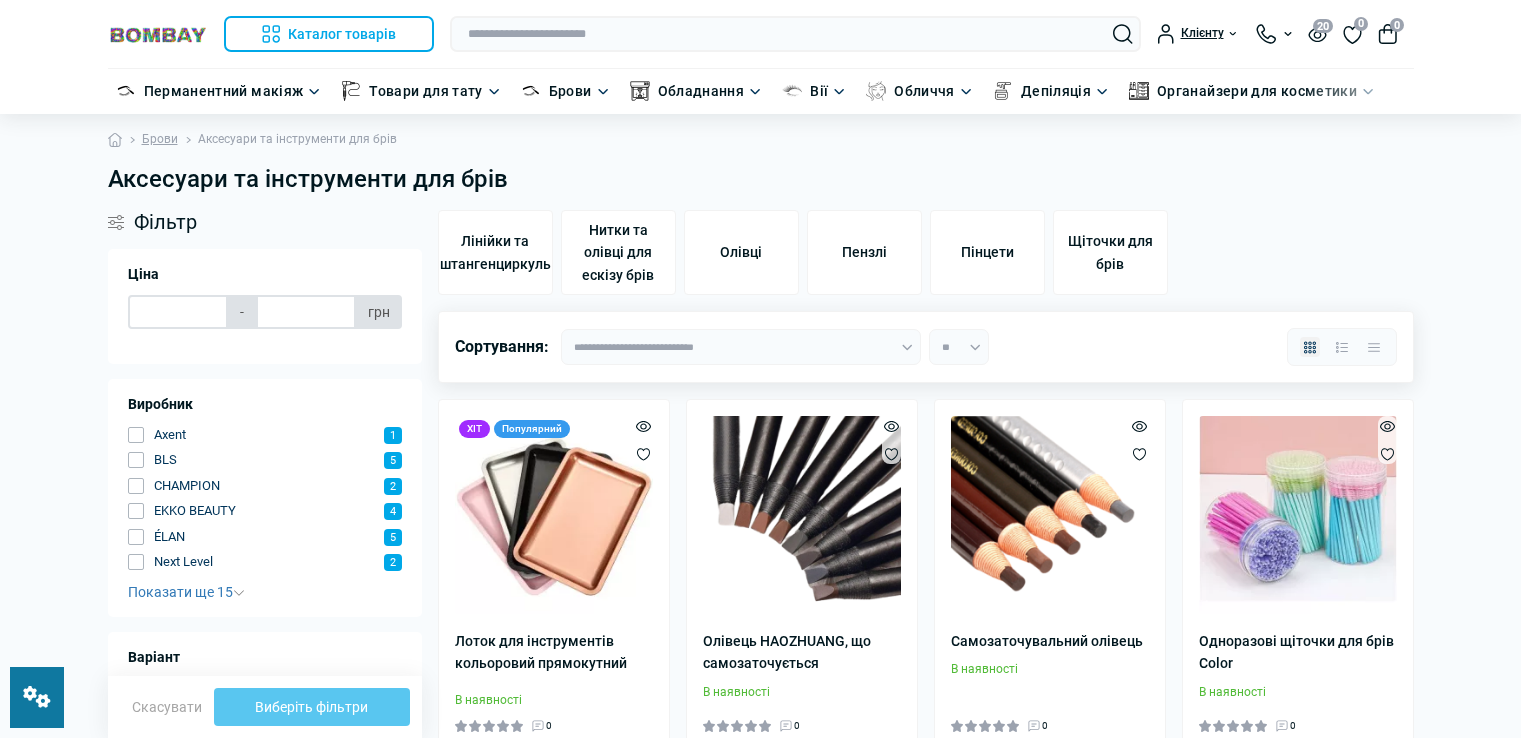 scroll, scrollTop: 0, scrollLeft: 0, axis: both 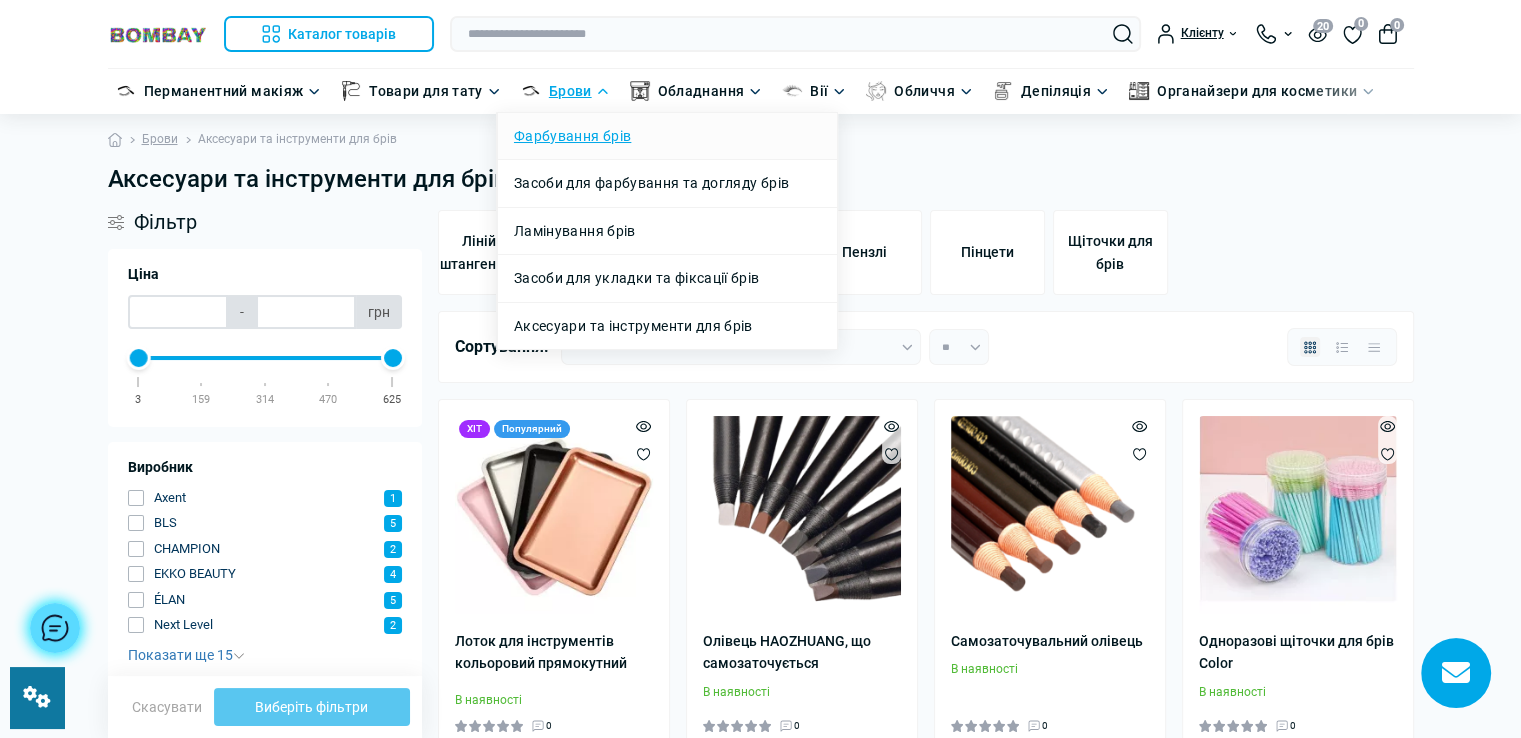 click on "Фарбування брів" at bounding box center [572, 136] 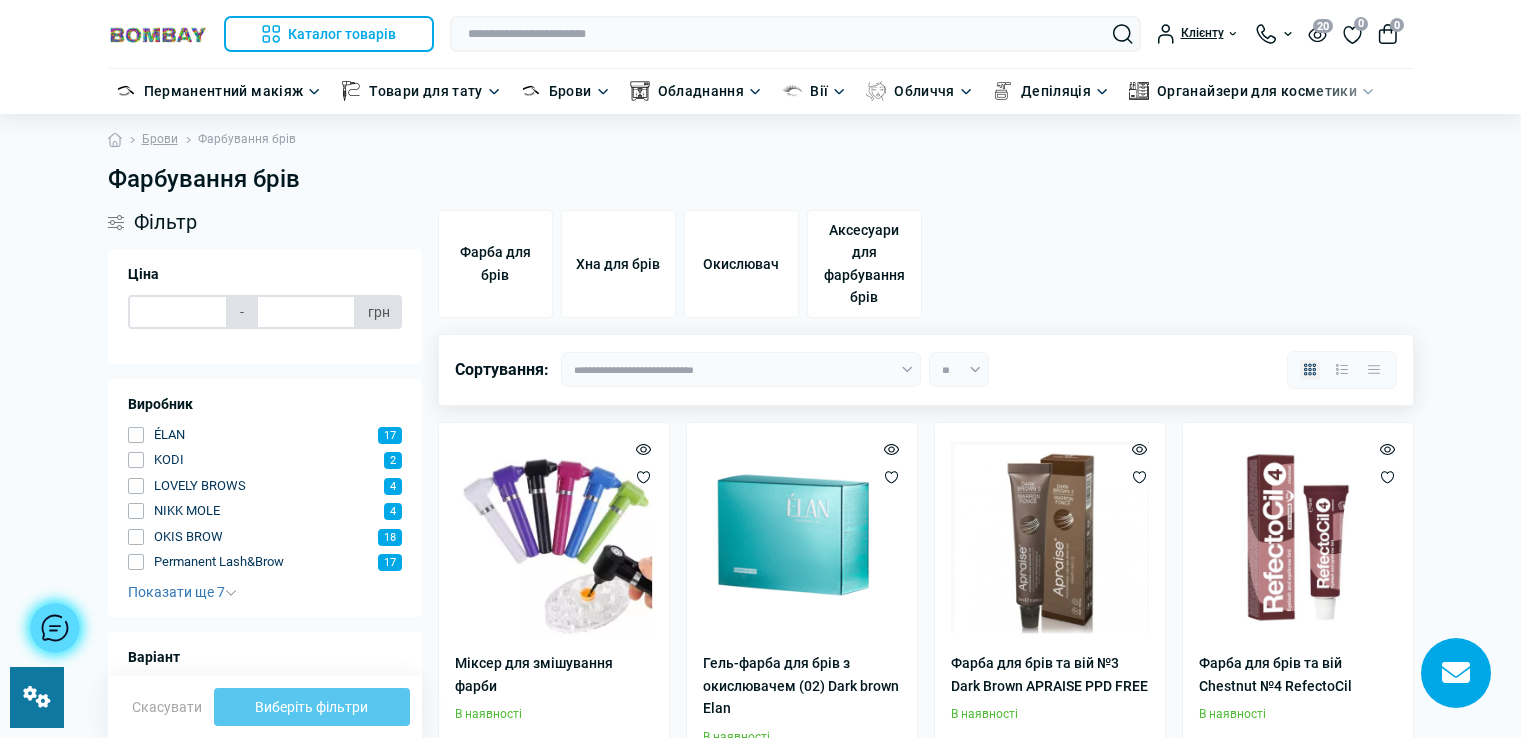 scroll, scrollTop: 0, scrollLeft: 0, axis: both 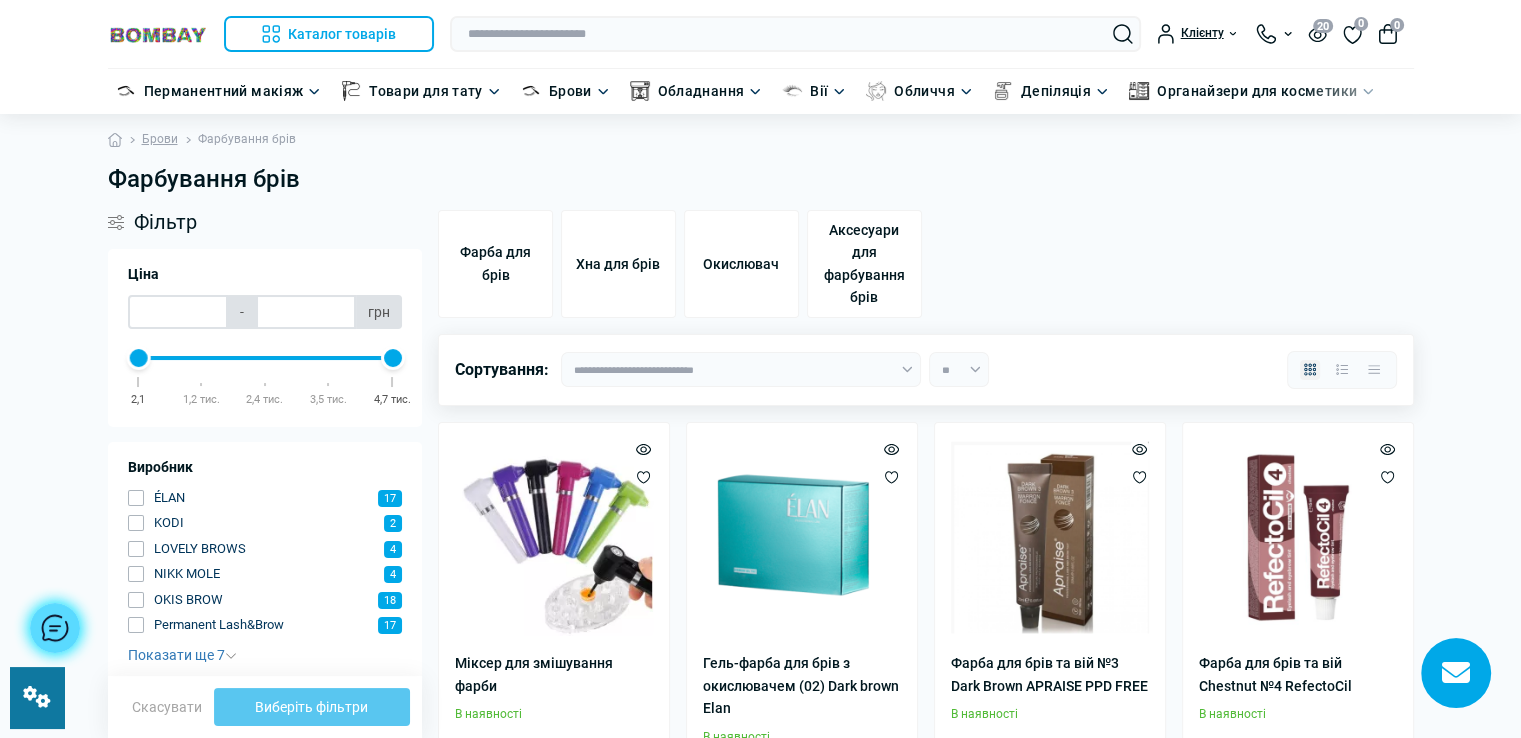 type on "******" 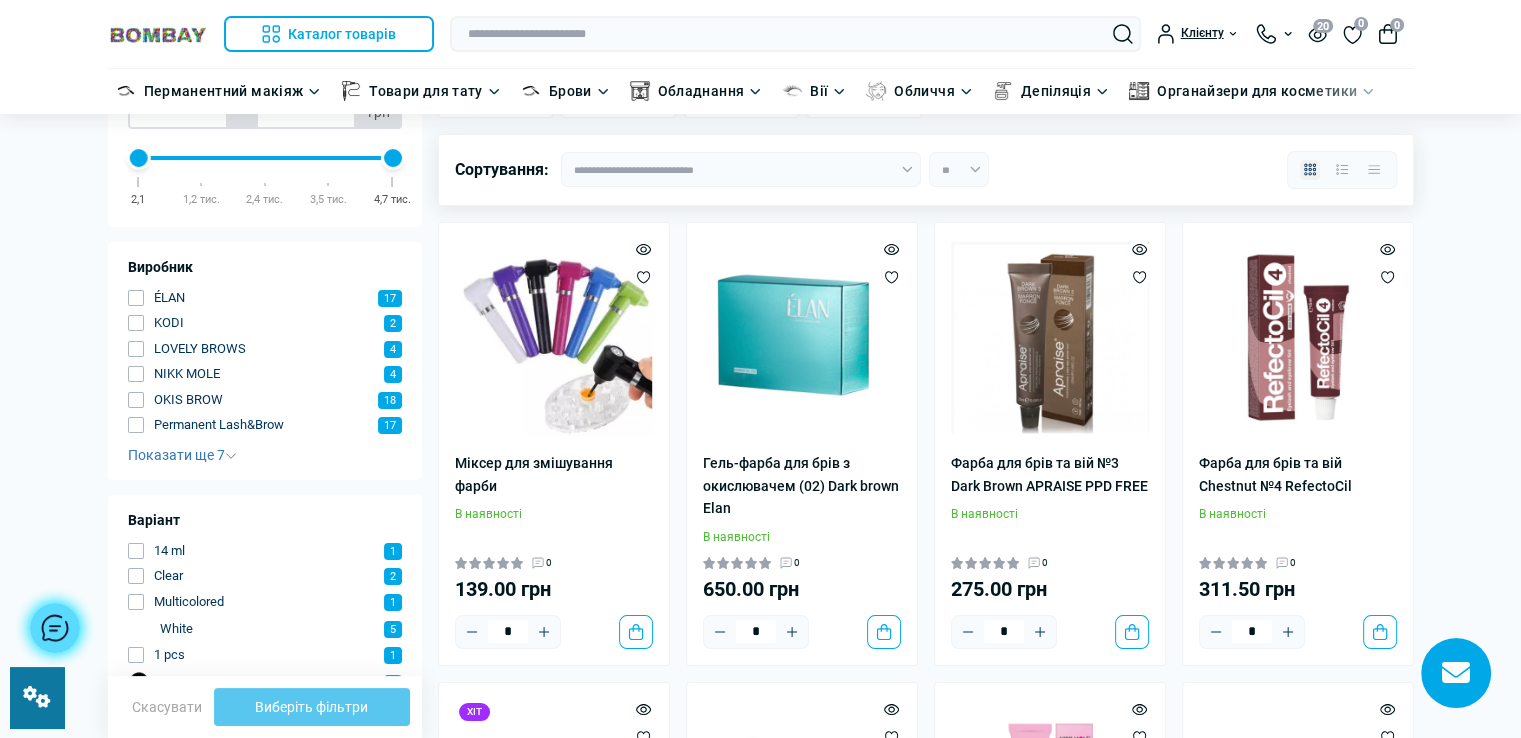 scroll, scrollTop: 0, scrollLeft: 0, axis: both 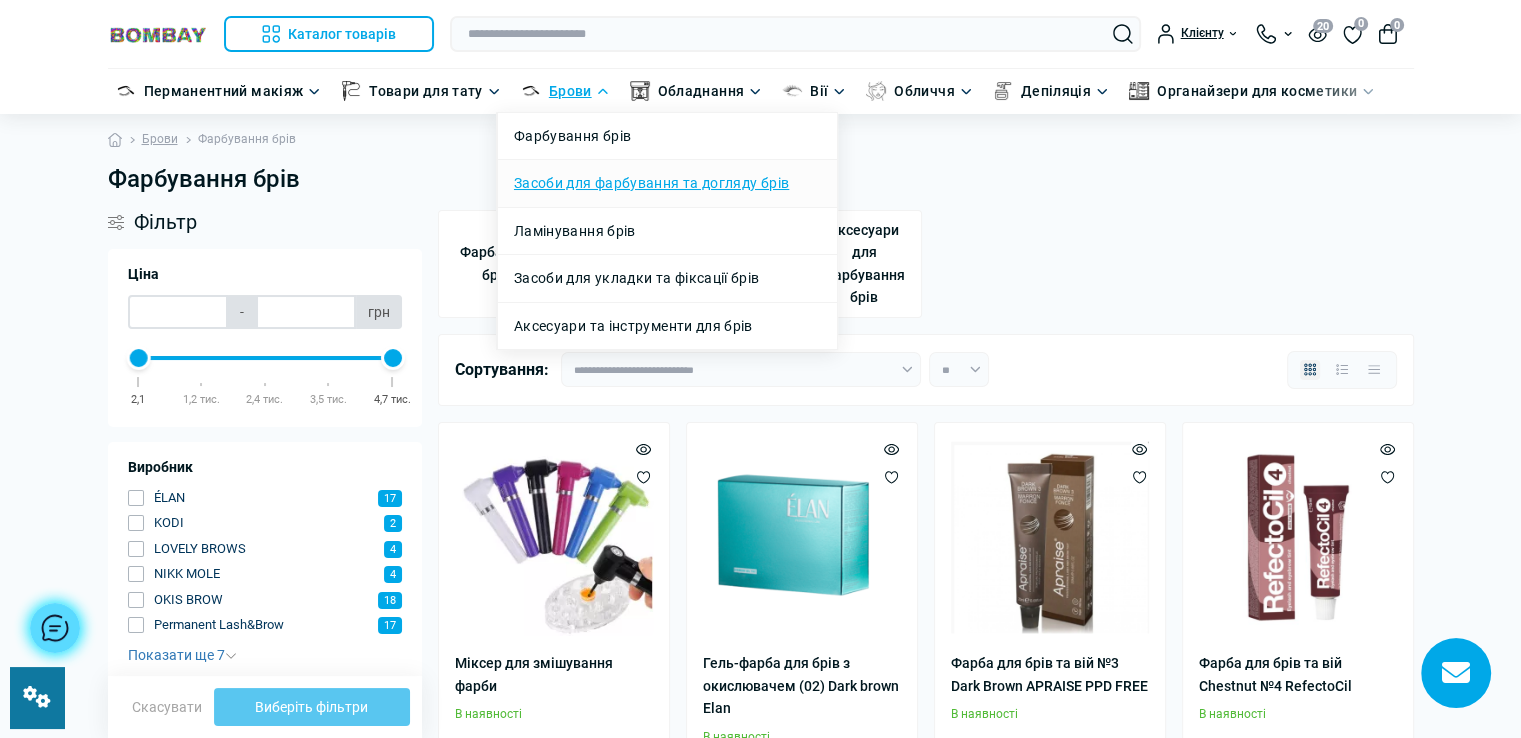 click on "Засоби для фарбування та догляду брів" at bounding box center (651, 183) 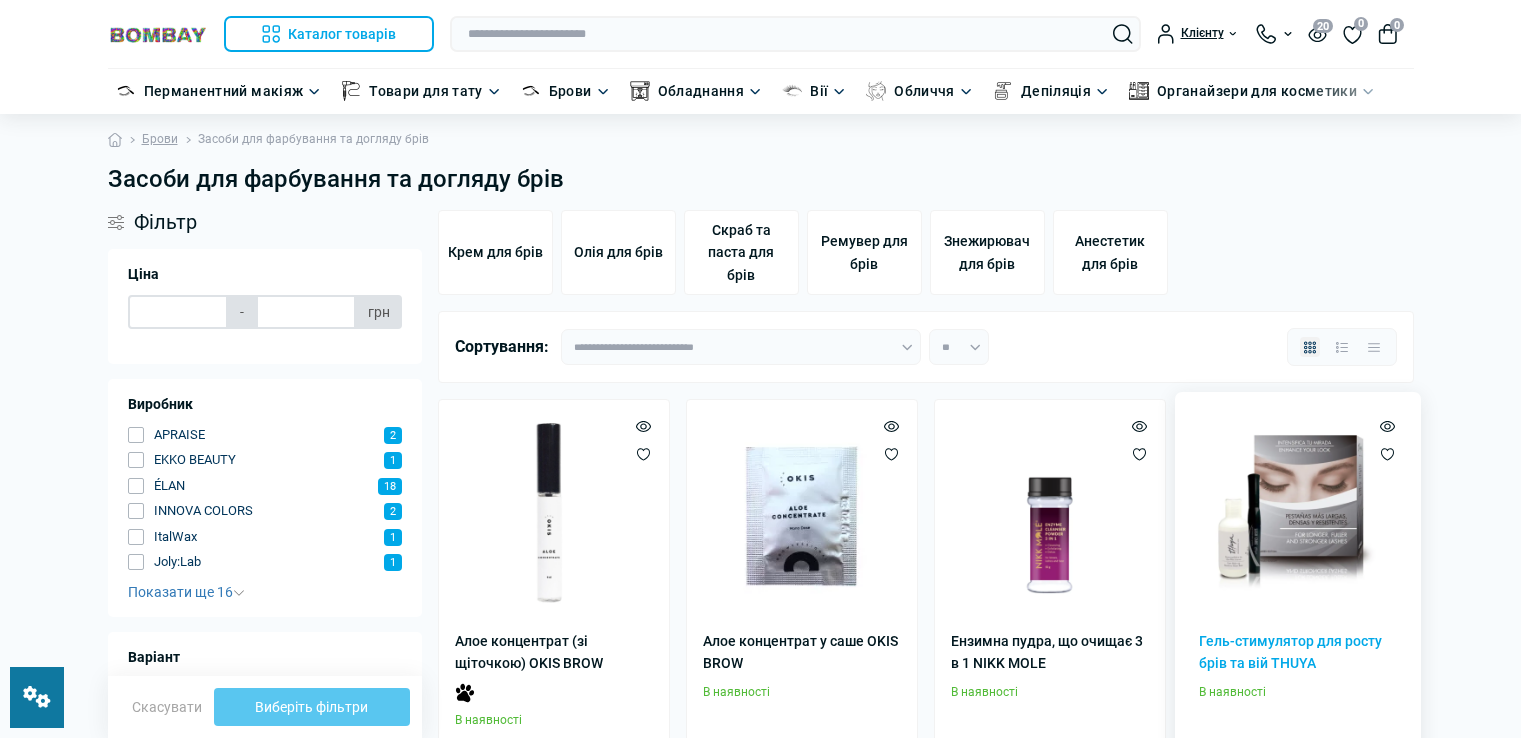 scroll, scrollTop: 0, scrollLeft: 0, axis: both 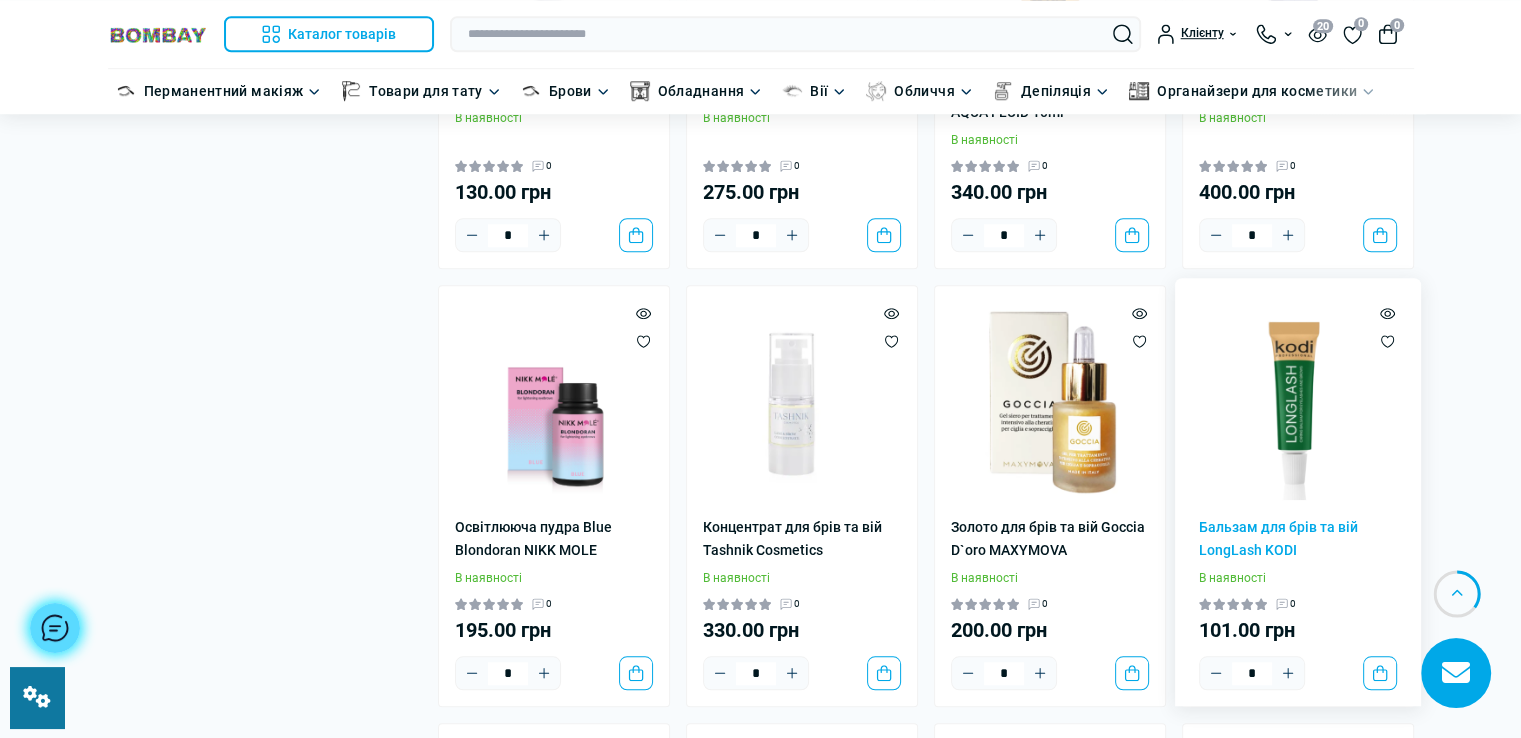 click at bounding box center (1298, 401) 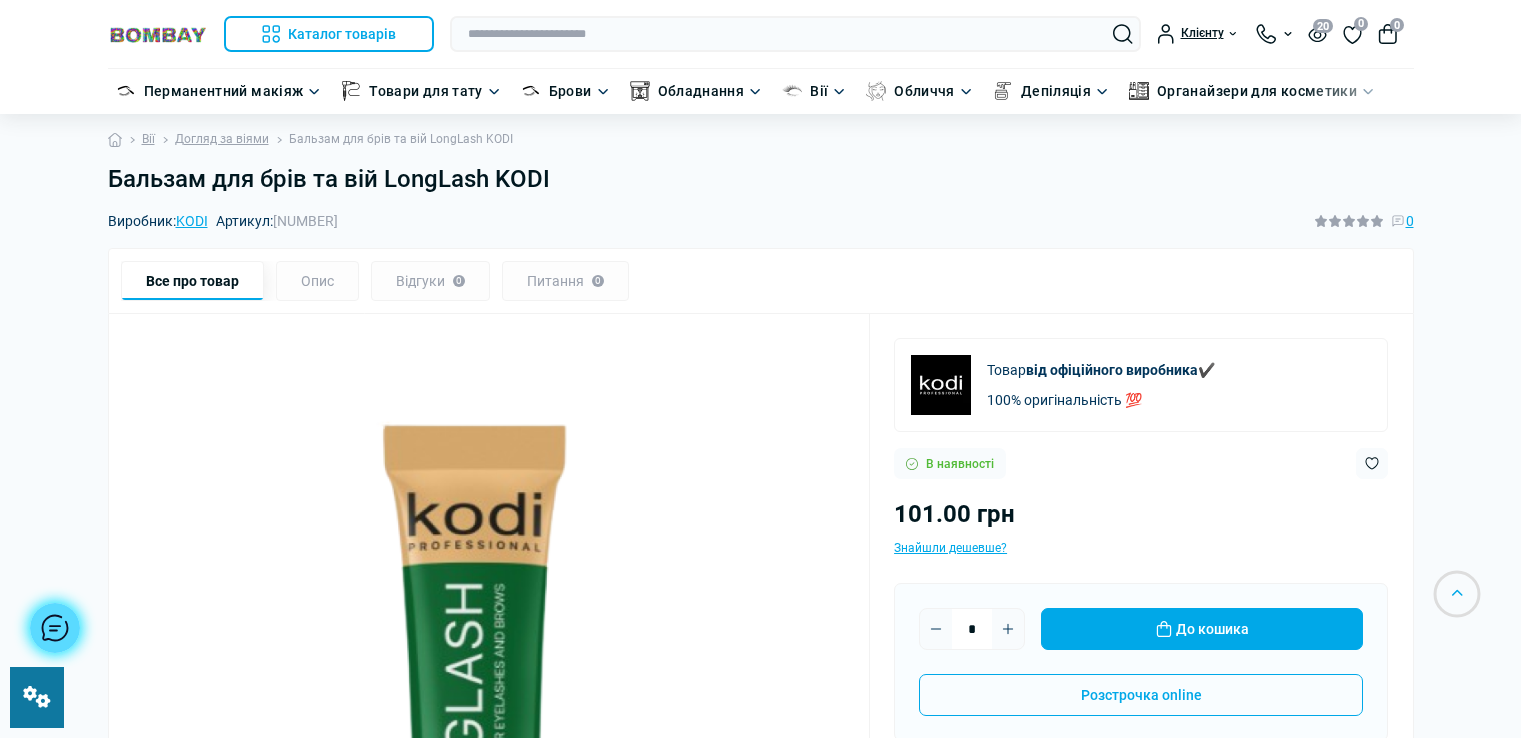 scroll, scrollTop: 0, scrollLeft: 0, axis: both 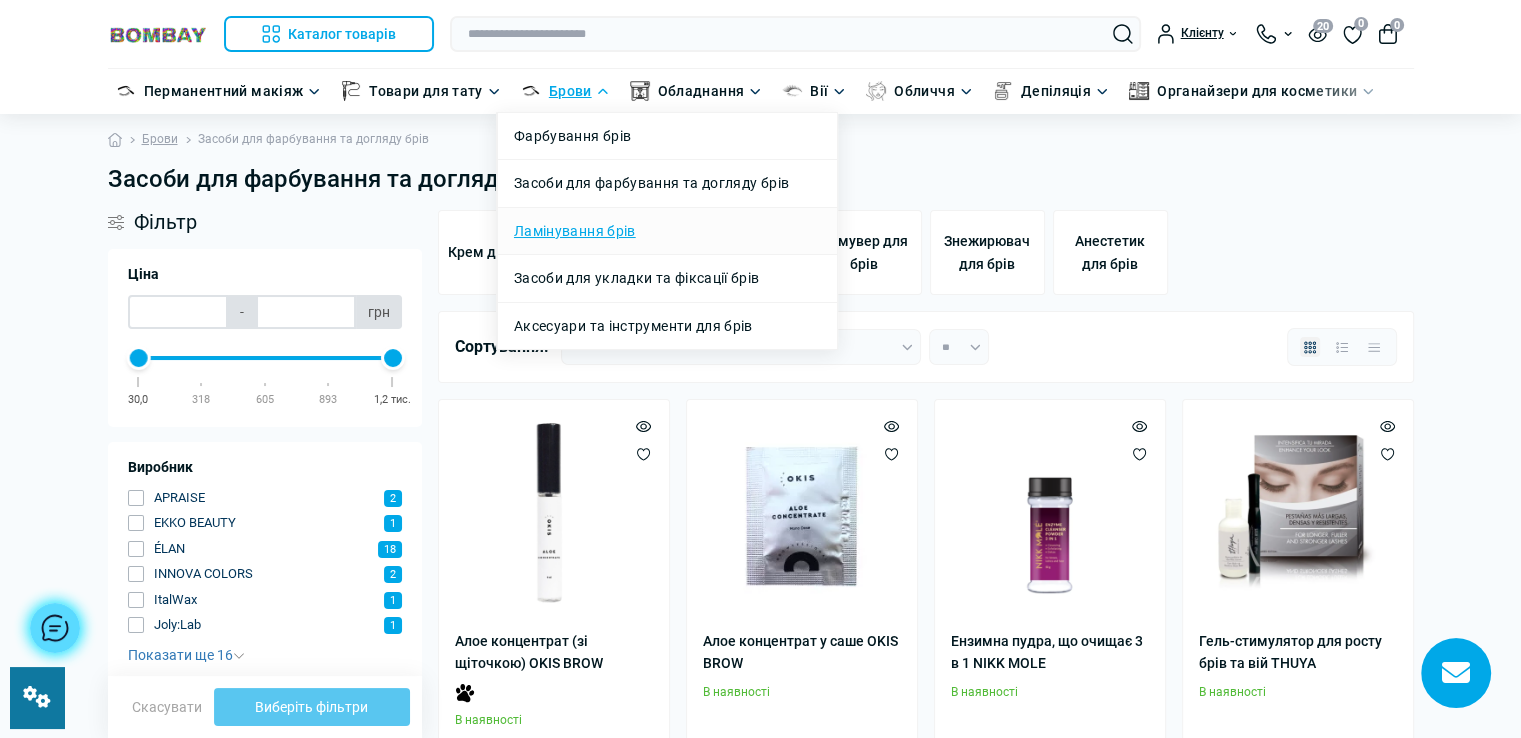 click on "Ламінування брів" at bounding box center [575, 231] 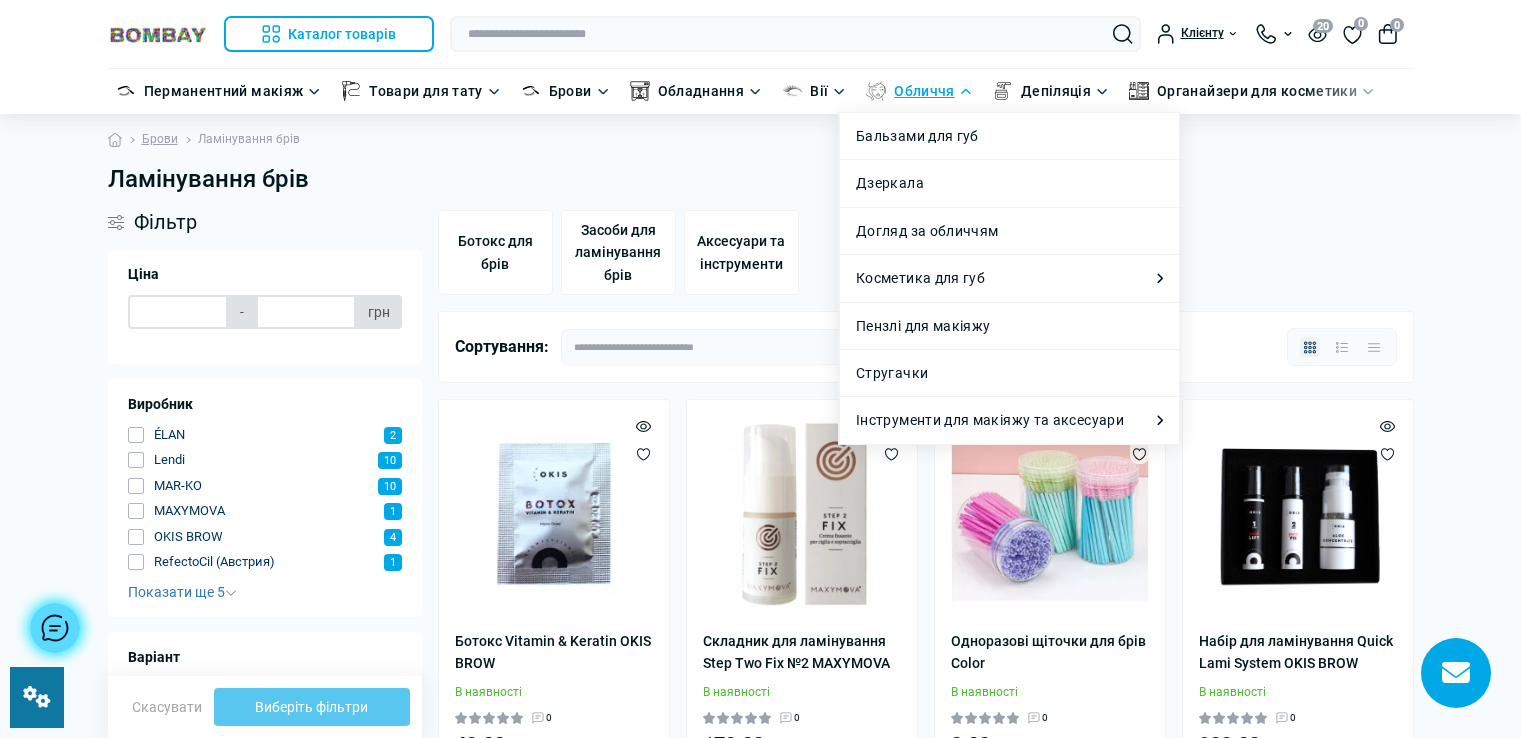 scroll, scrollTop: 0, scrollLeft: 0, axis: both 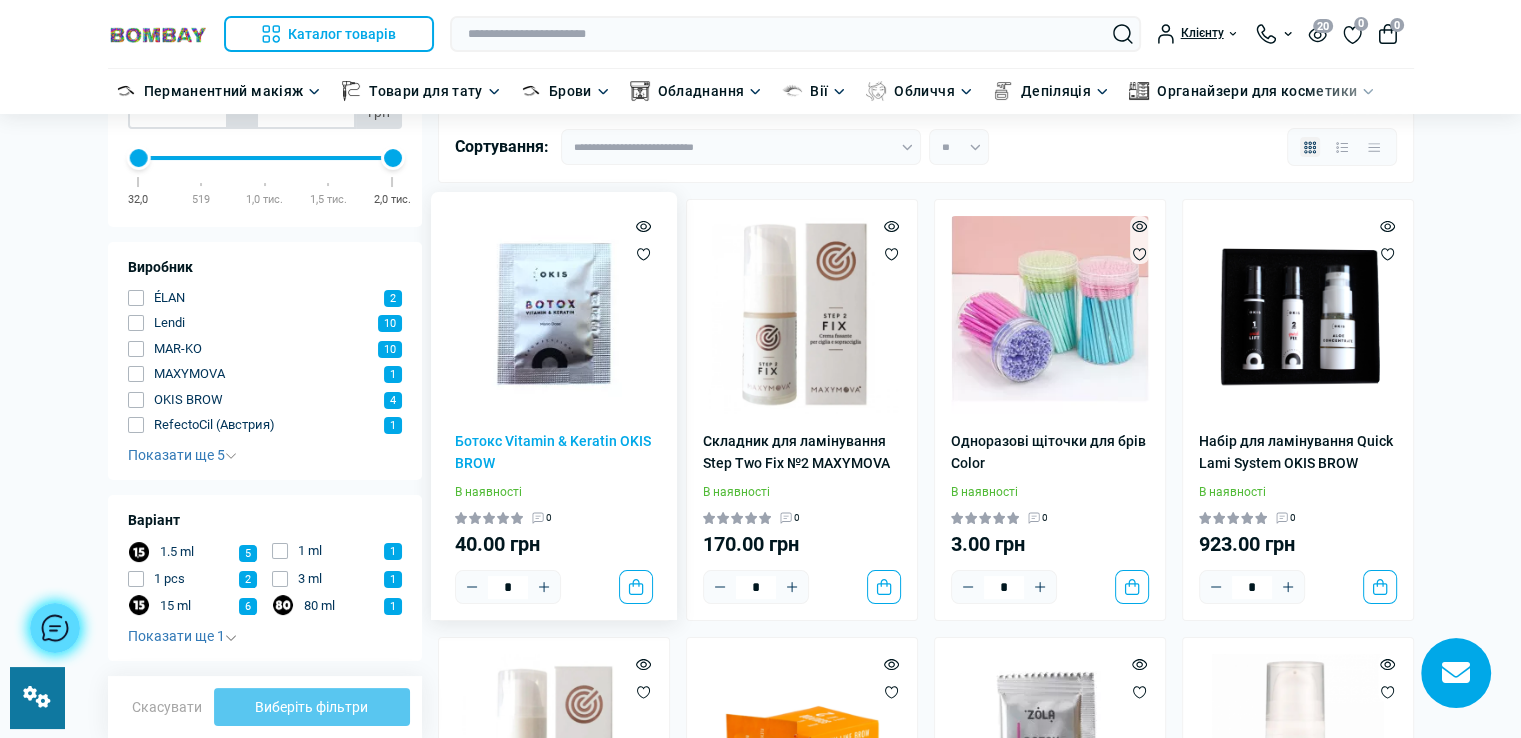 click at bounding box center [554, 315] 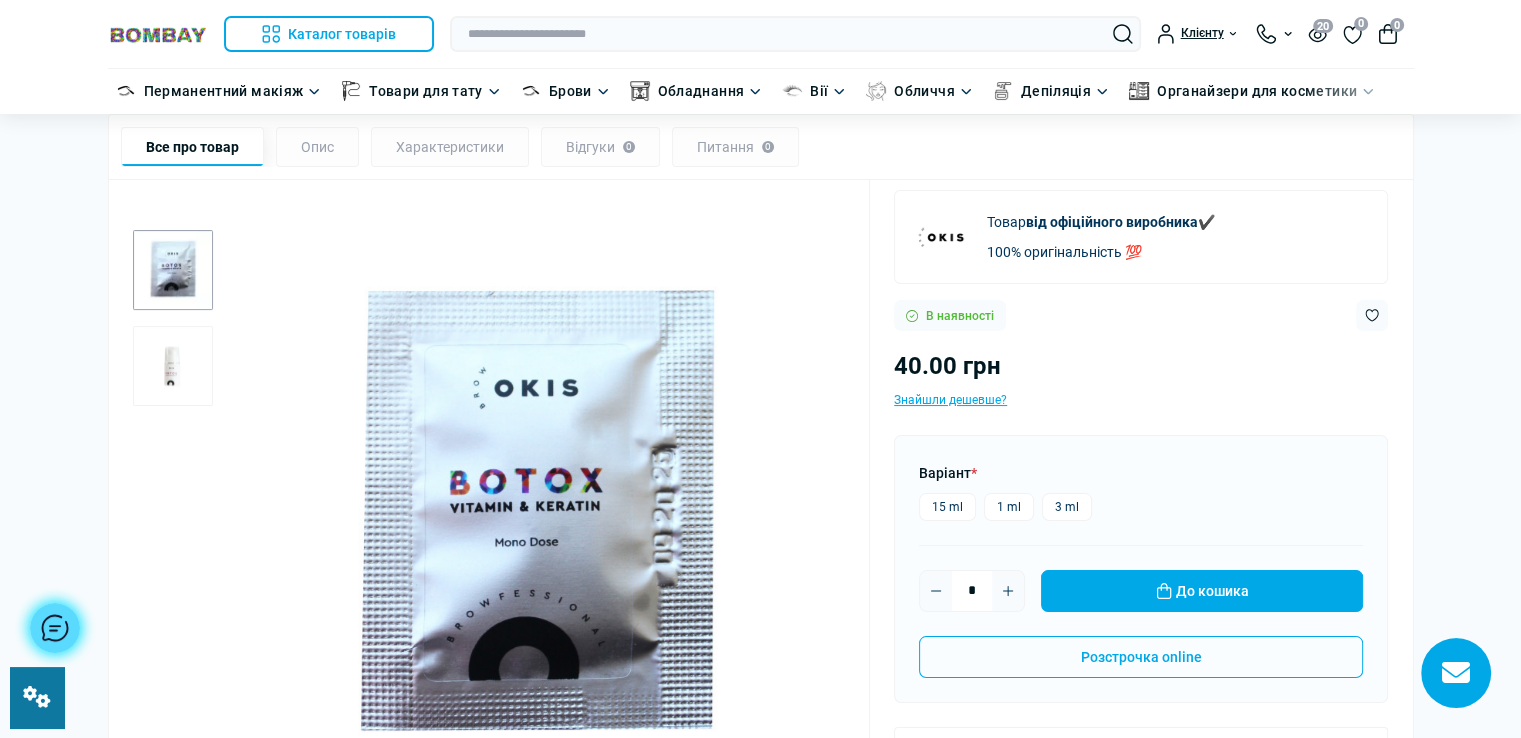 scroll, scrollTop: 293, scrollLeft: 0, axis: vertical 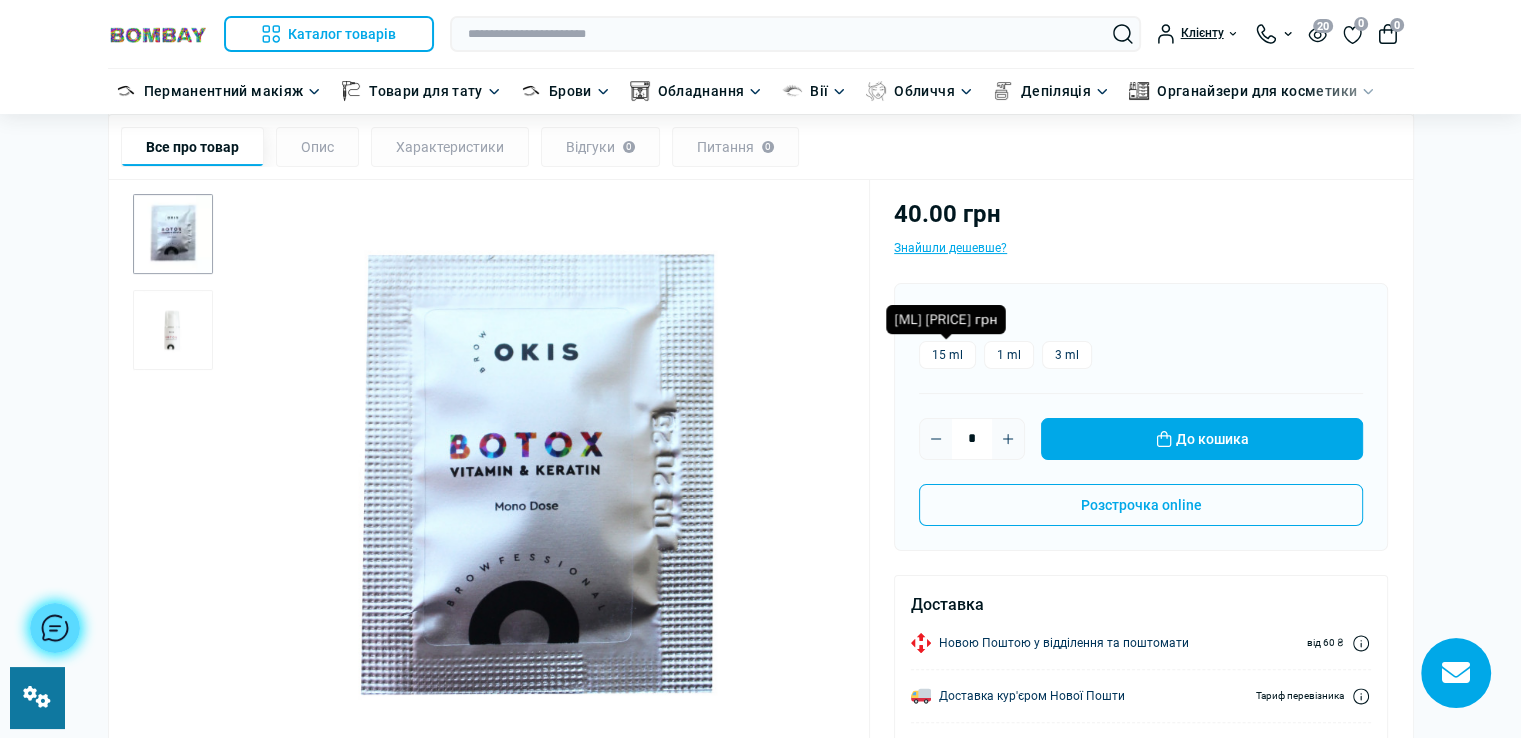 click on "15 ml" at bounding box center [947, 355] 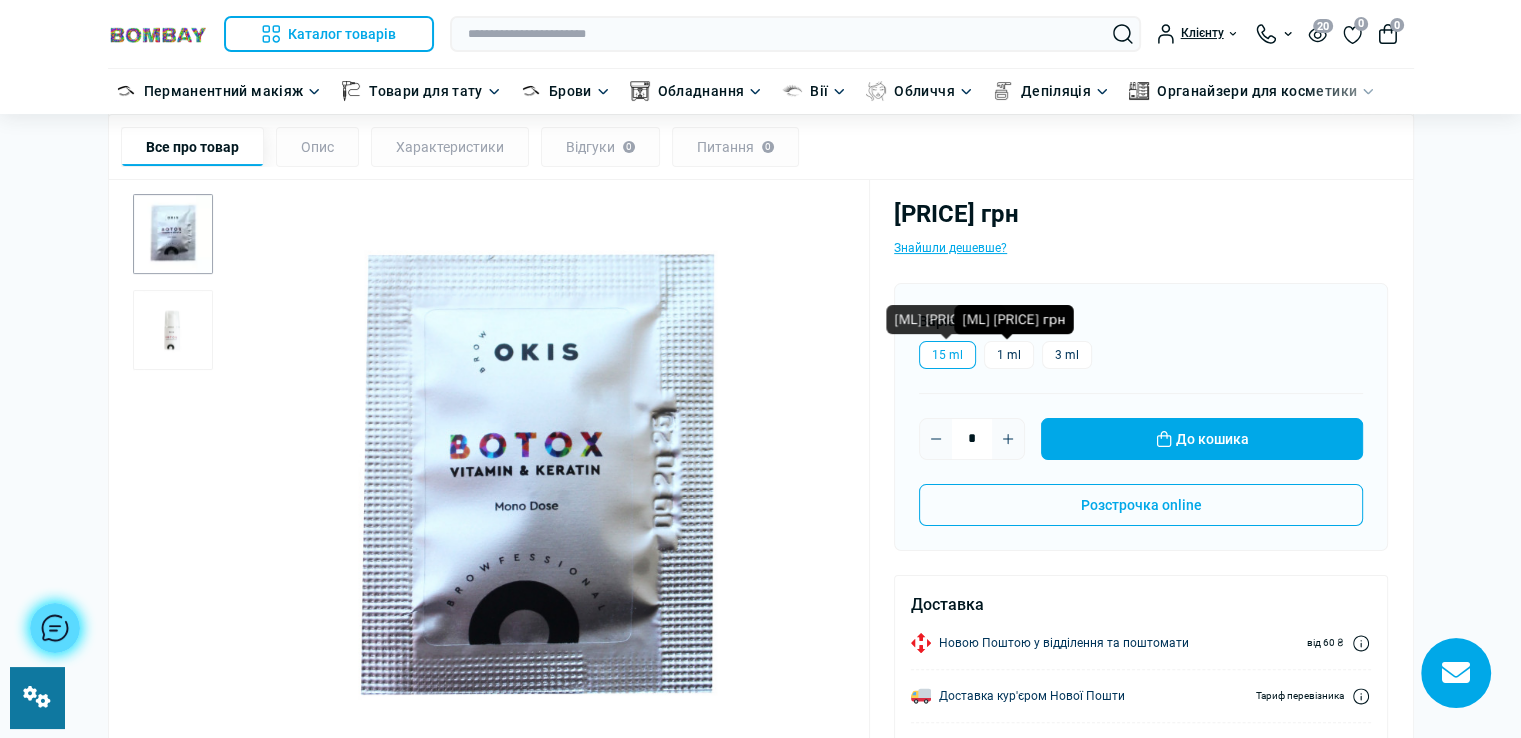 click on "1 ml" at bounding box center (1009, 355) 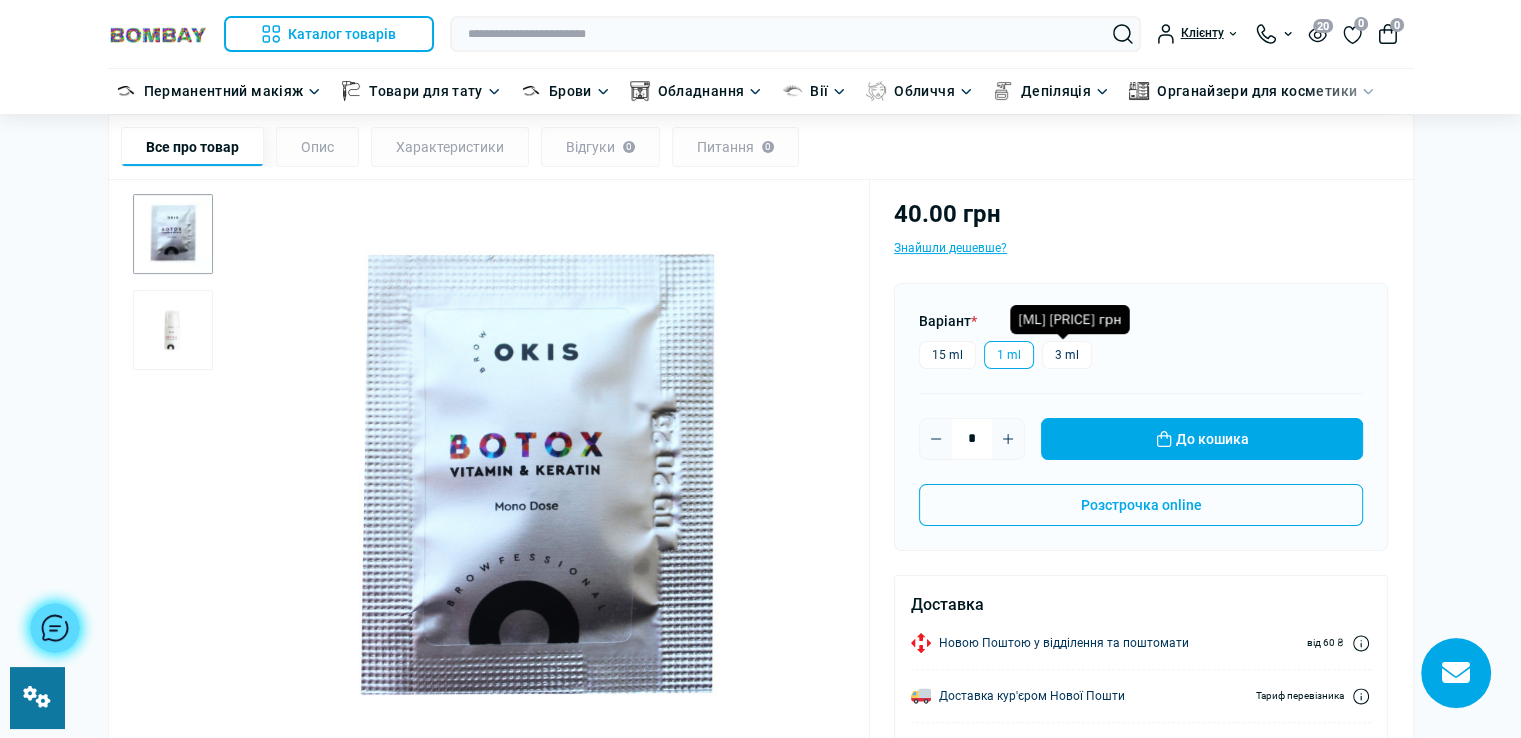 click on "3 ml" at bounding box center (1067, 355) 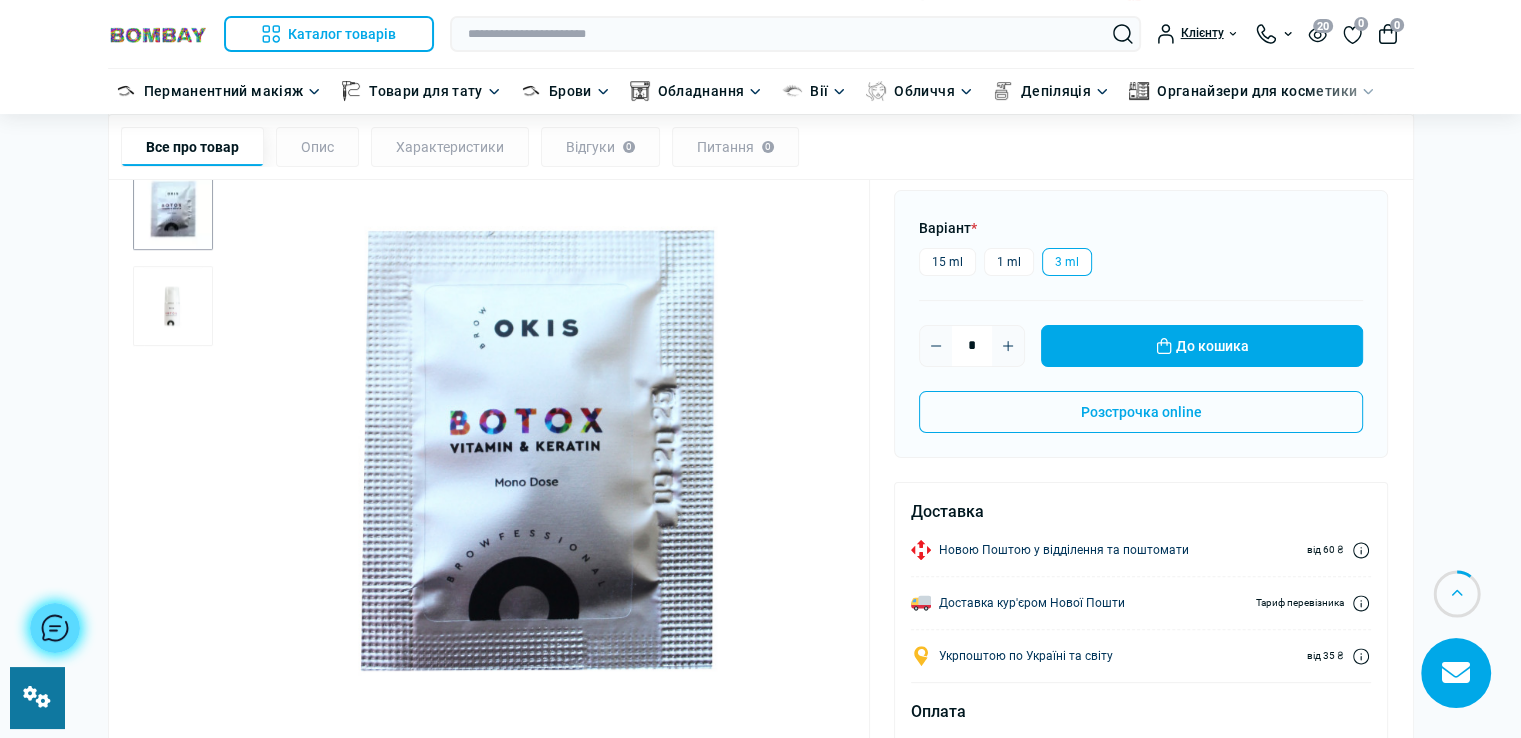 scroll, scrollTop: 0, scrollLeft: 0, axis: both 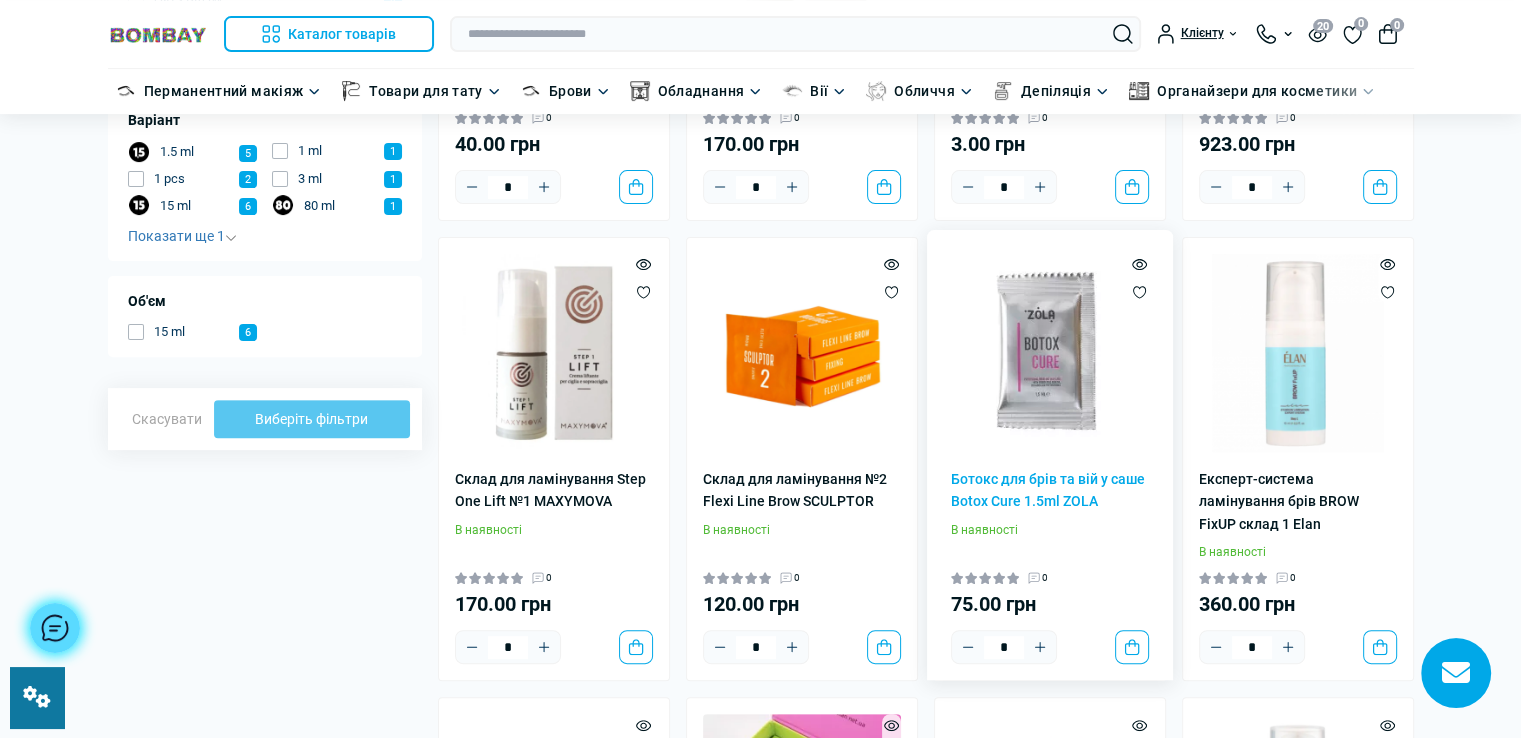 click at bounding box center (1050, 353) 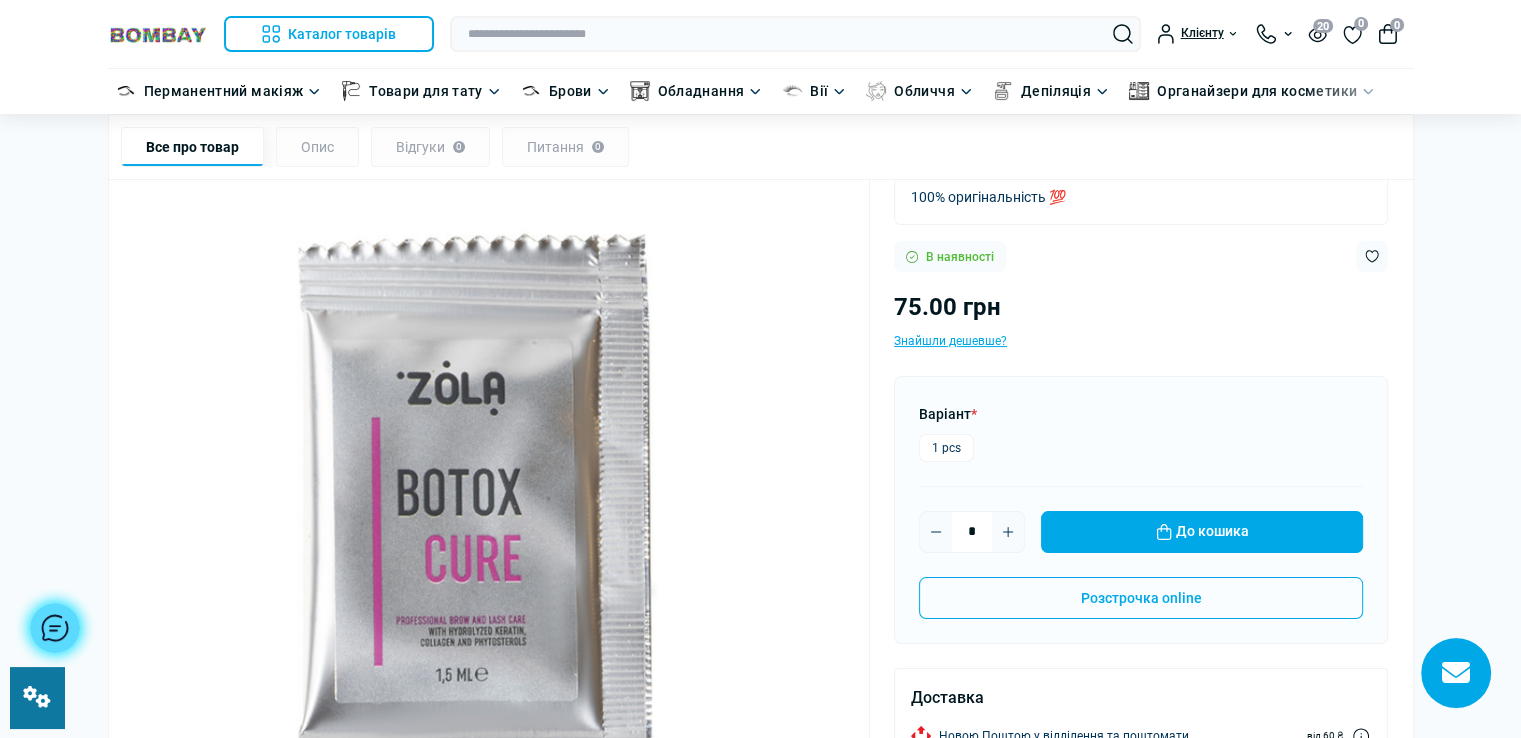 scroll, scrollTop: 200, scrollLeft: 0, axis: vertical 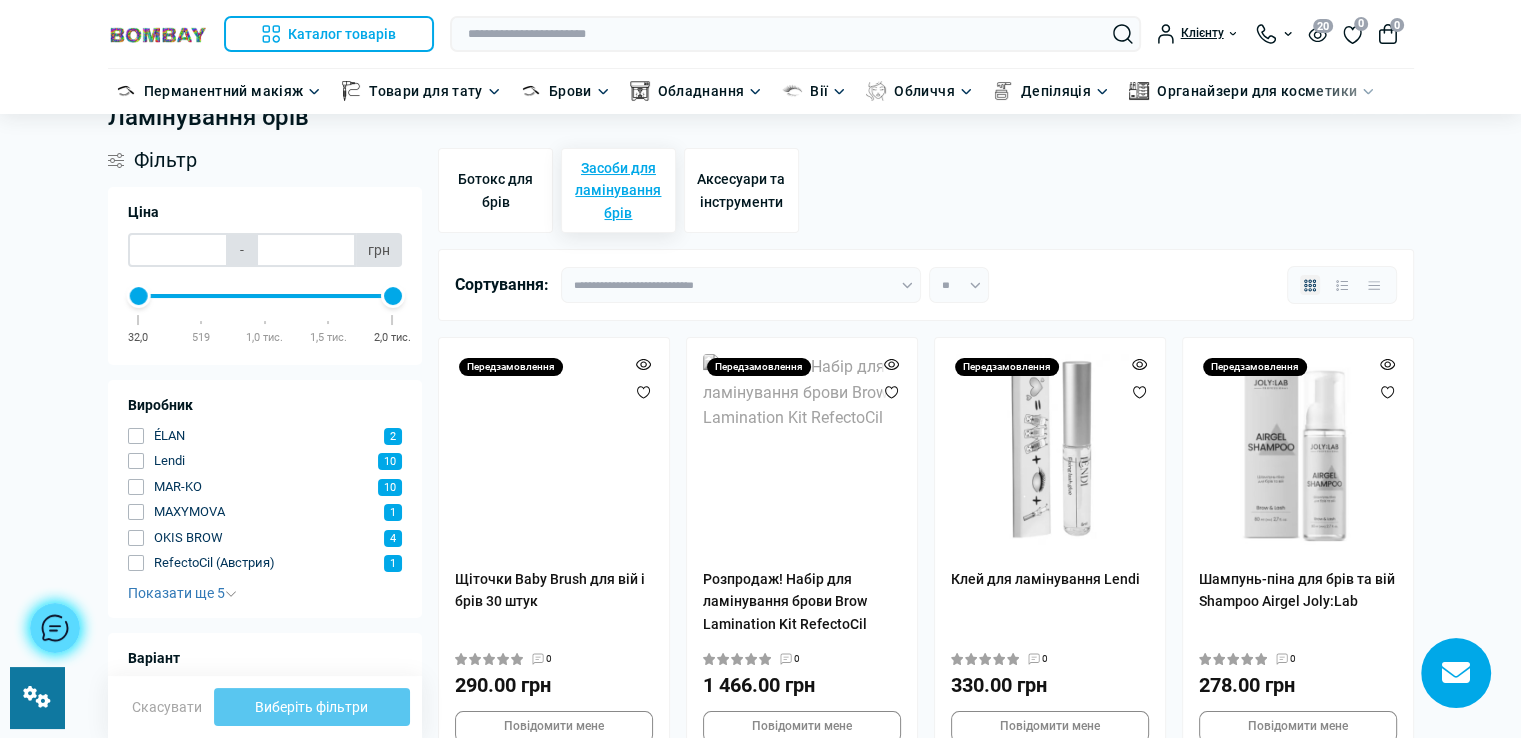click on "Засоби для ламінування брів" at bounding box center (618, 190) 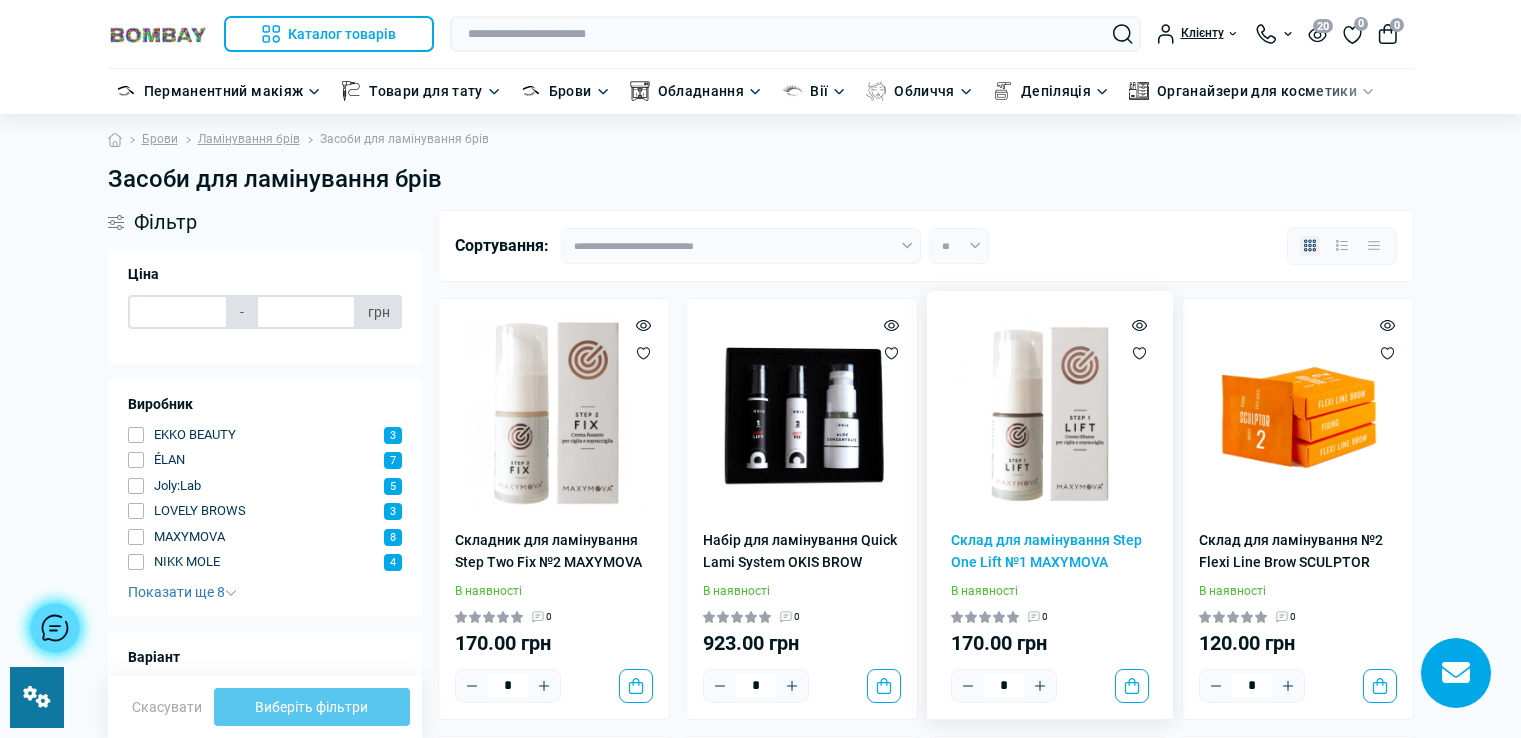 scroll, scrollTop: 0, scrollLeft: 0, axis: both 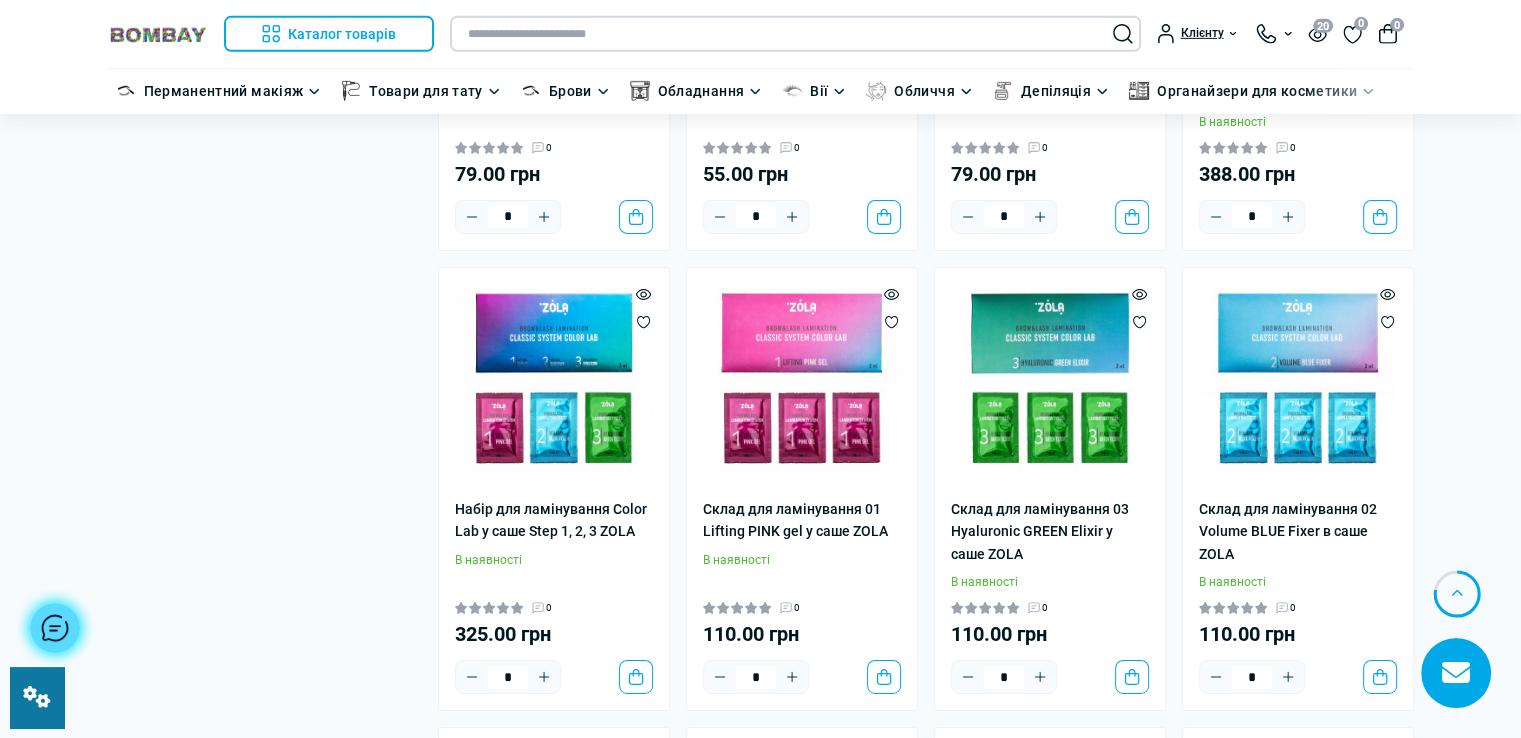 click at bounding box center (795, 34) 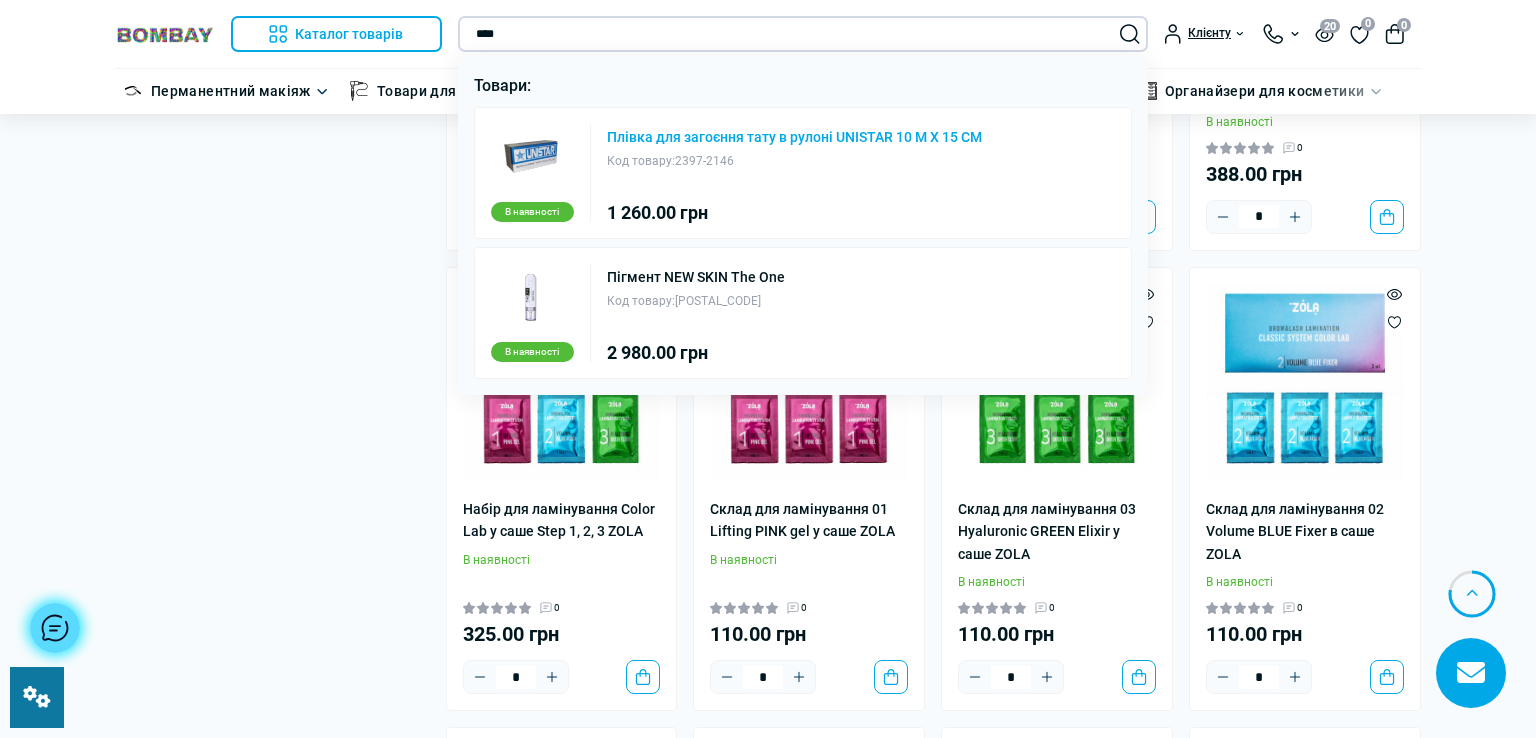 type on "****" 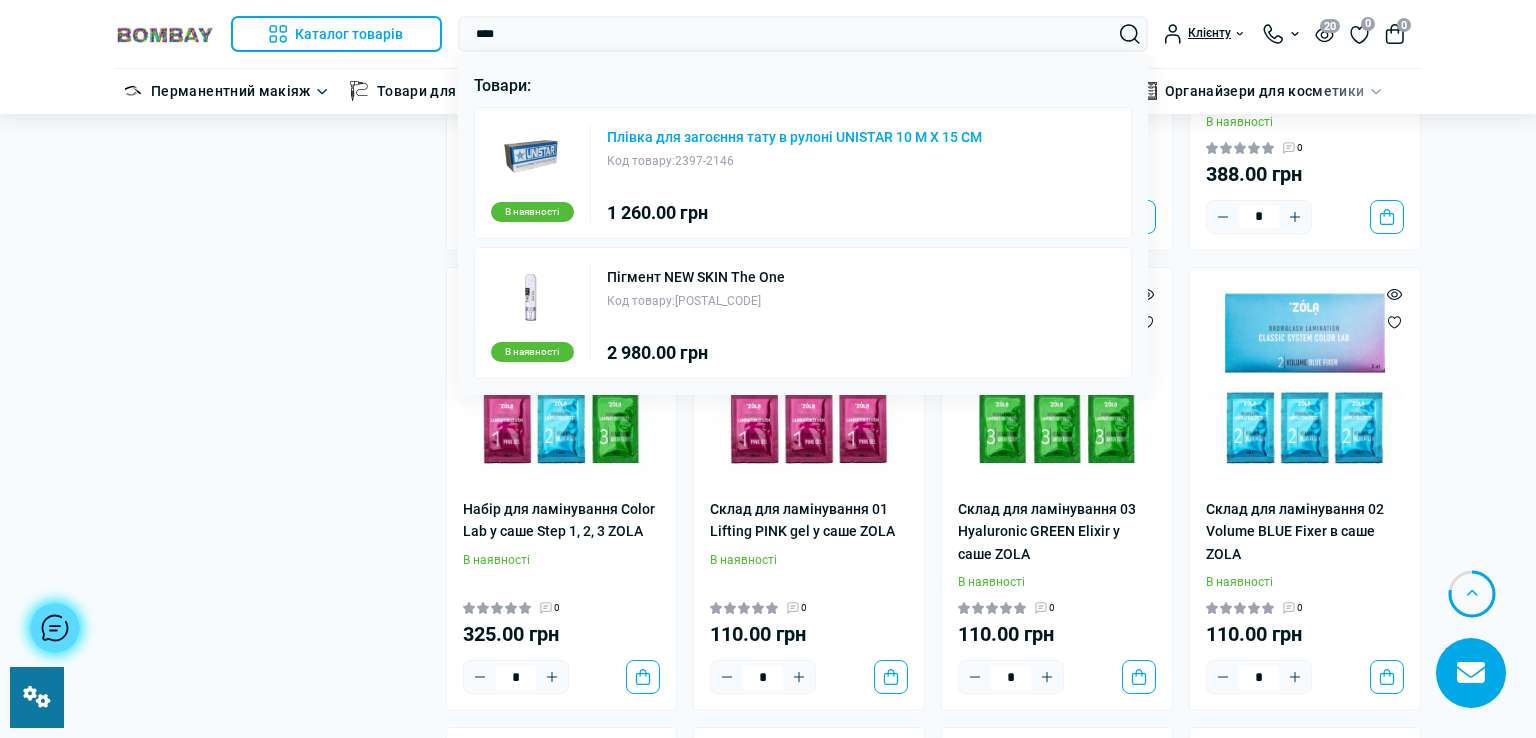 click on "Плівка для загоєння тату в рулоні UNISTAR 10 M X 15 CM" at bounding box center [794, 137] 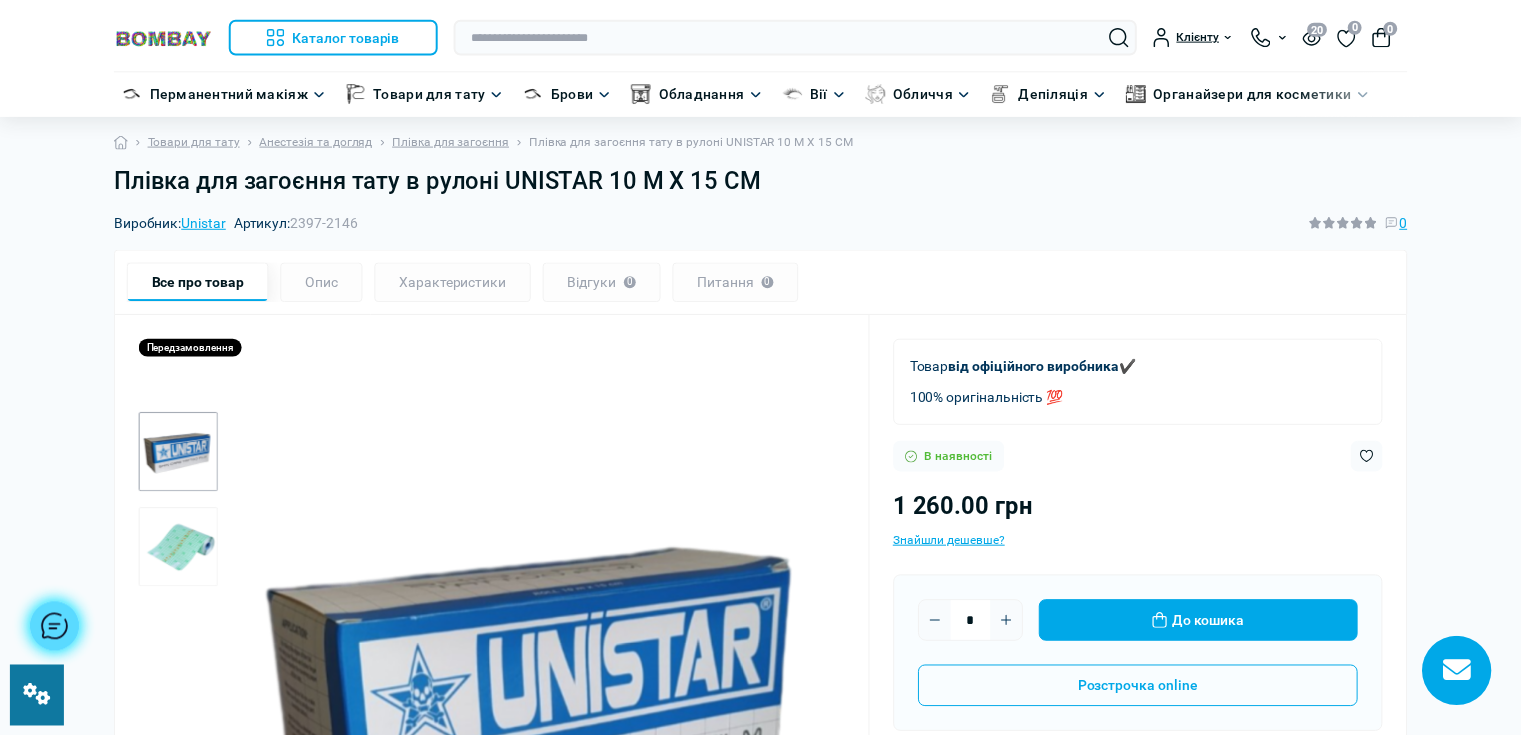 scroll, scrollTop: 0, scrollLeft: 0, axis: both 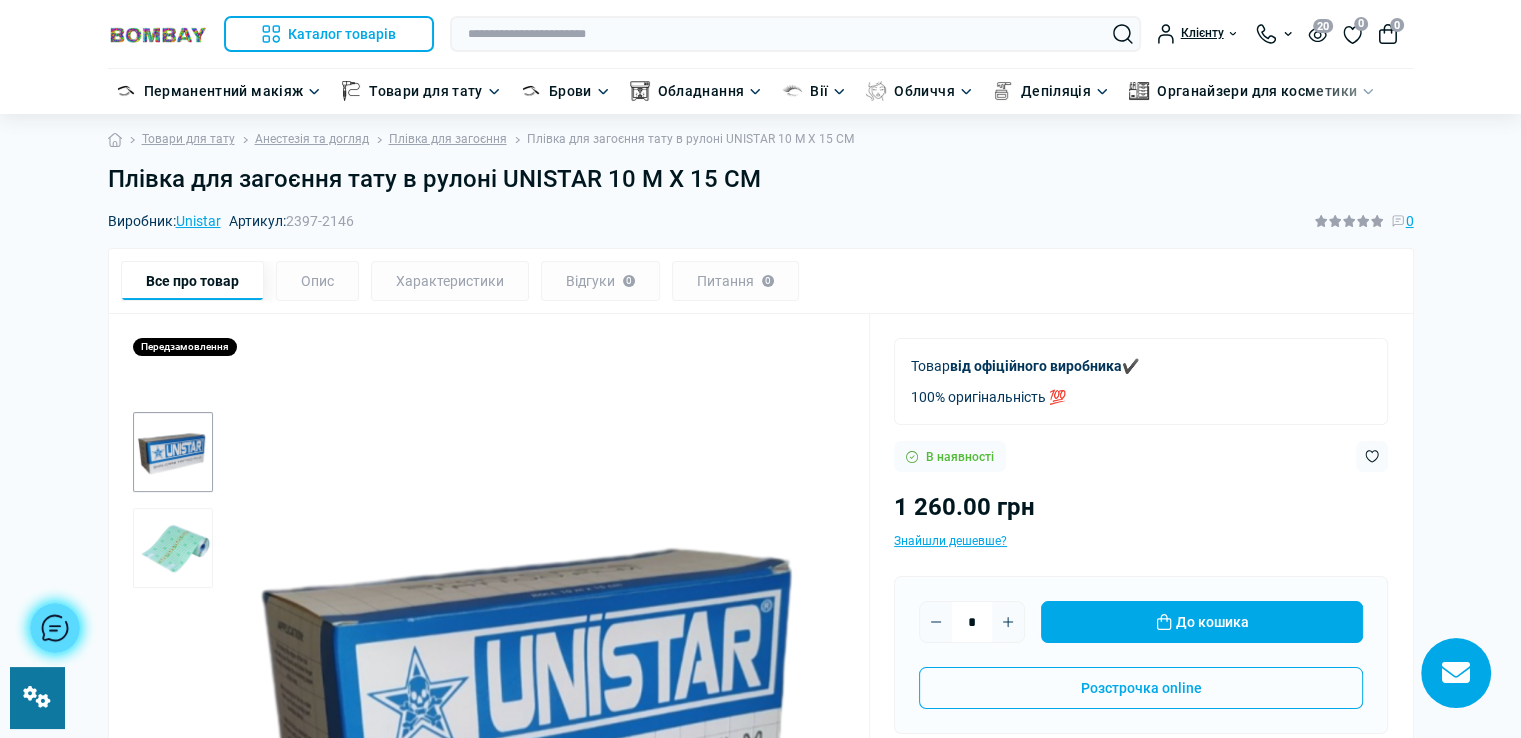 click on "Плівка для загоєння тату в рулоні UNISTAR 10 M X 15 CM" at bounding box center [761, 179] 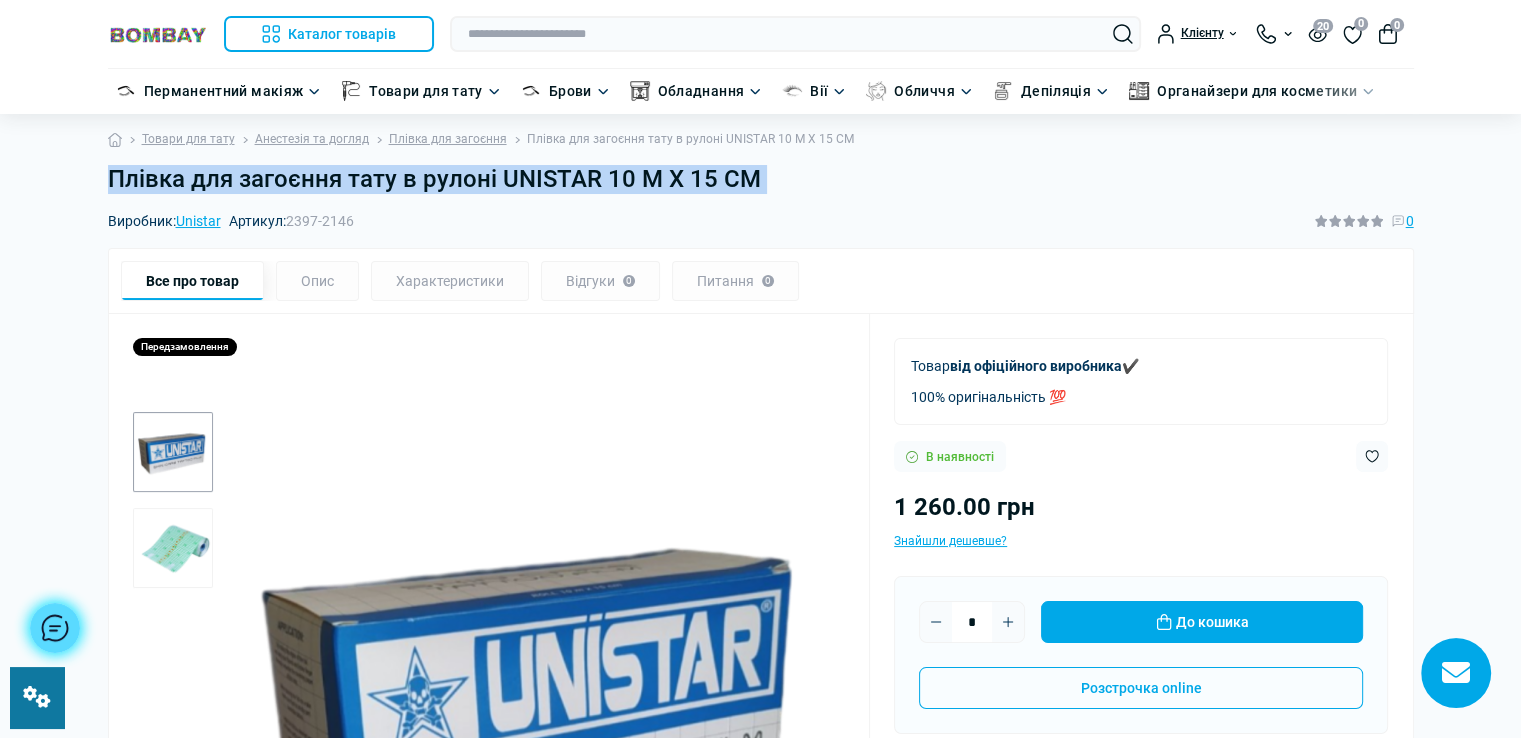 click on "Плівка для загоєння тату в рулоні UNISTAR 10 M X 15 CM" at bounding box center [761, 179] 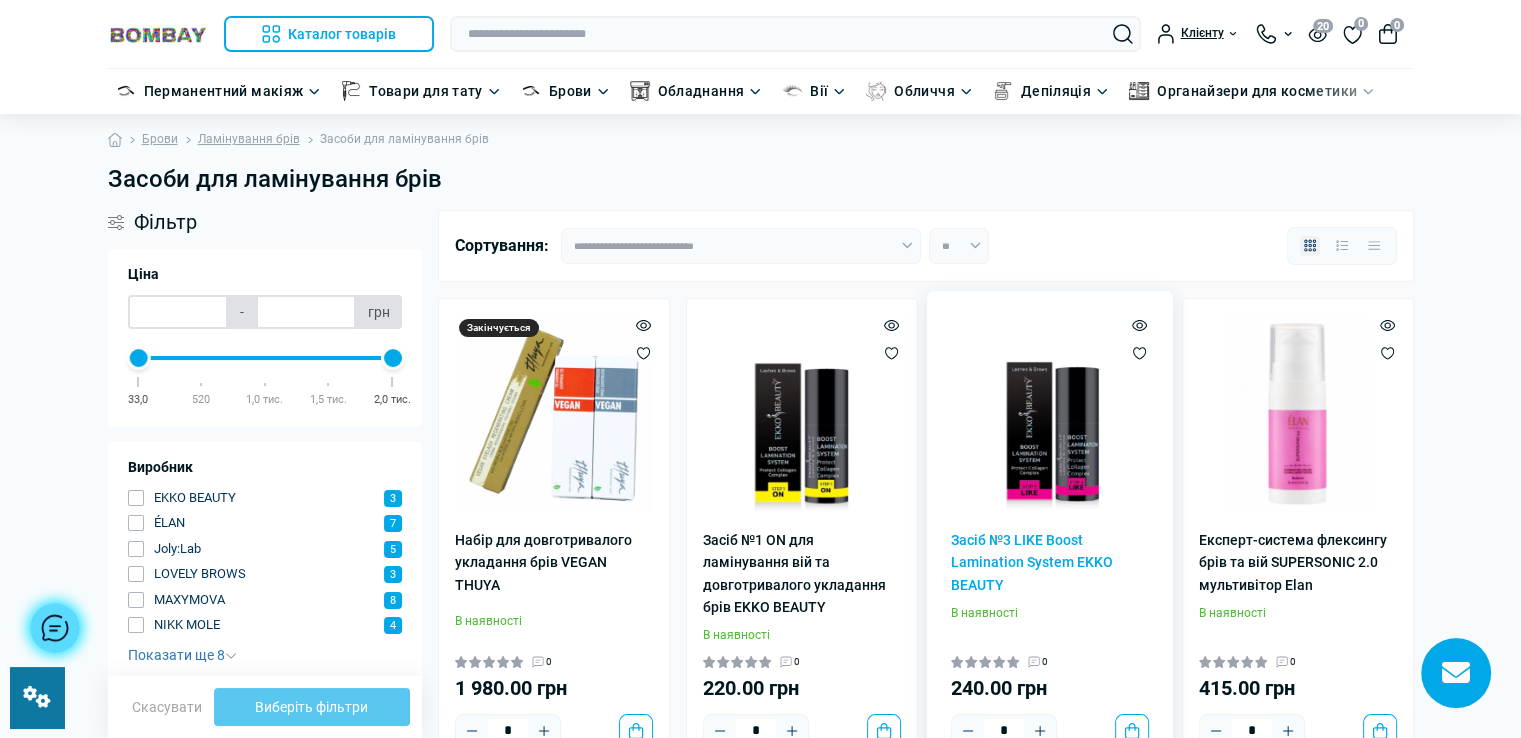 scroll, scrollTop: 4264, scrollLeft: 0, axis: vertical 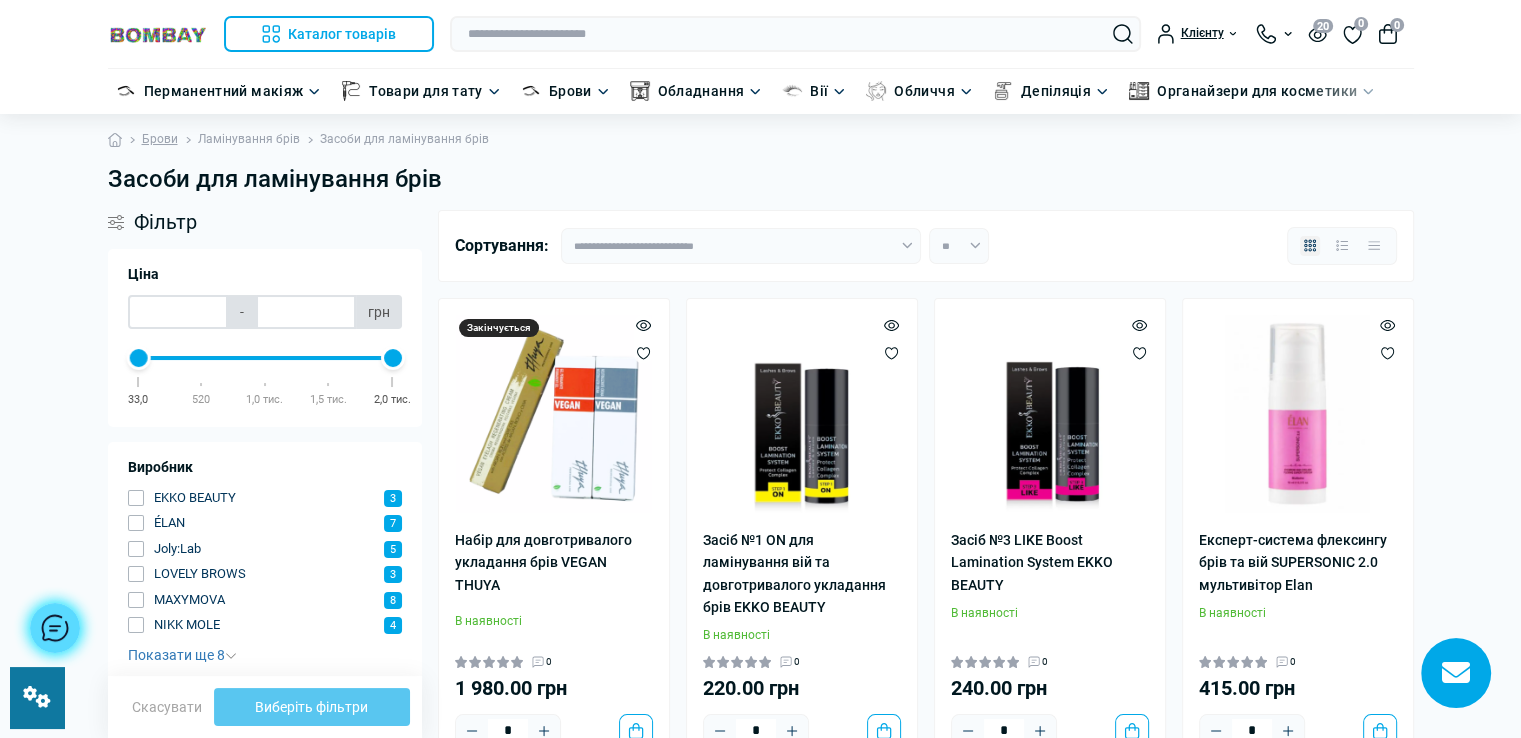 click on "Ламінування брів" at bounding box center [249, 139] 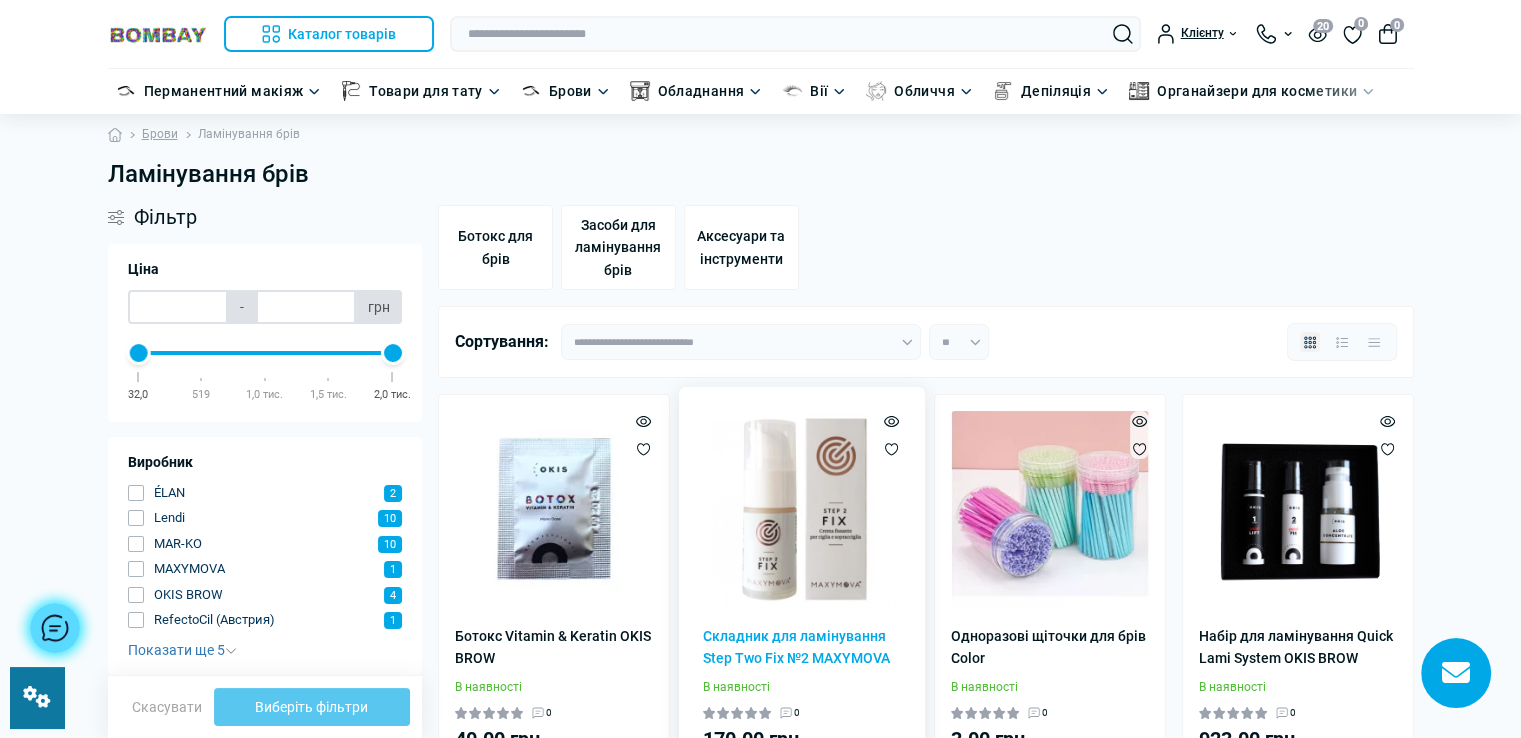scroll, scrollTop: 200, scrollLeft: 0, axis: vertical 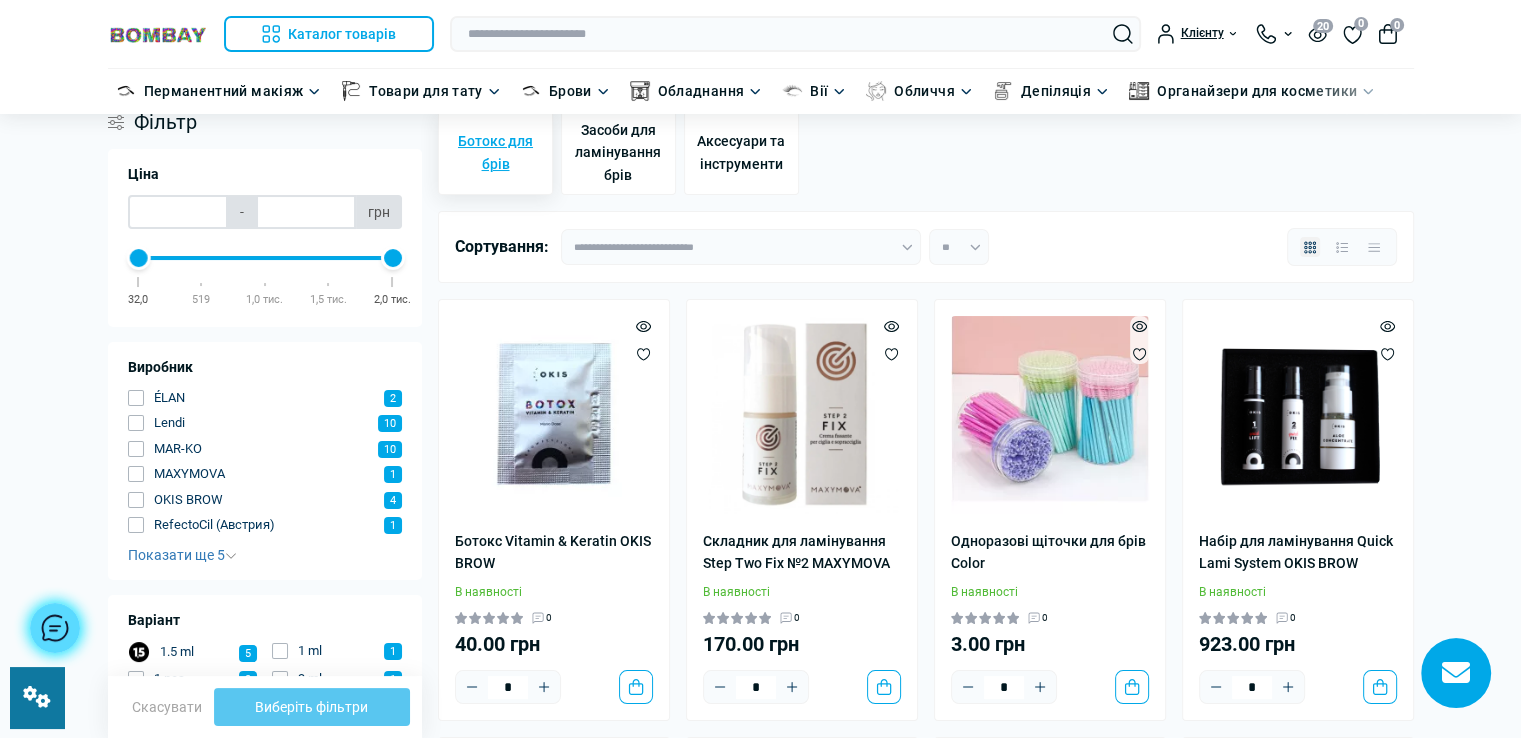 click on "Ботокс для брів" at bounding box center (495, 152) 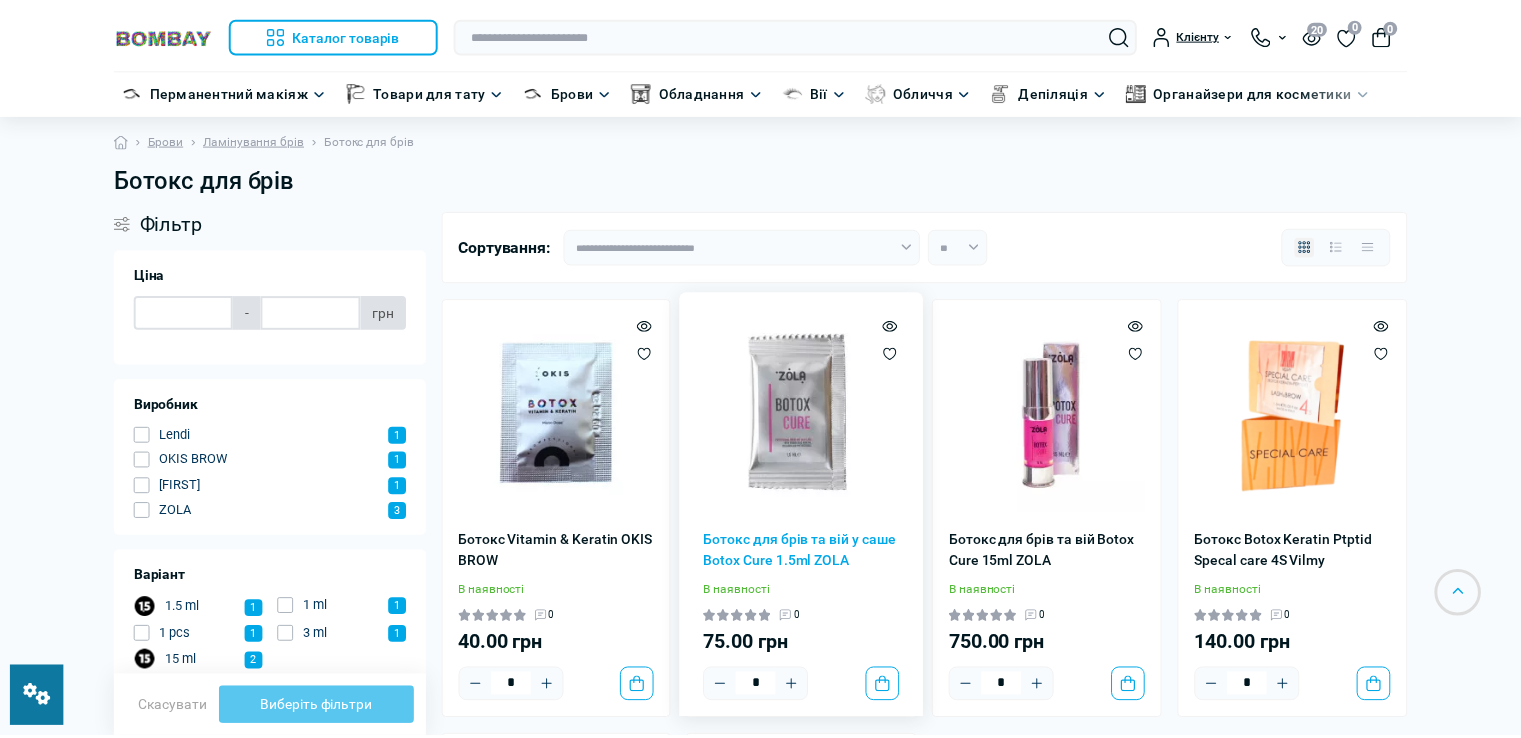 scroll, scrollTop: 0, scrollLeft: 0, axis: both 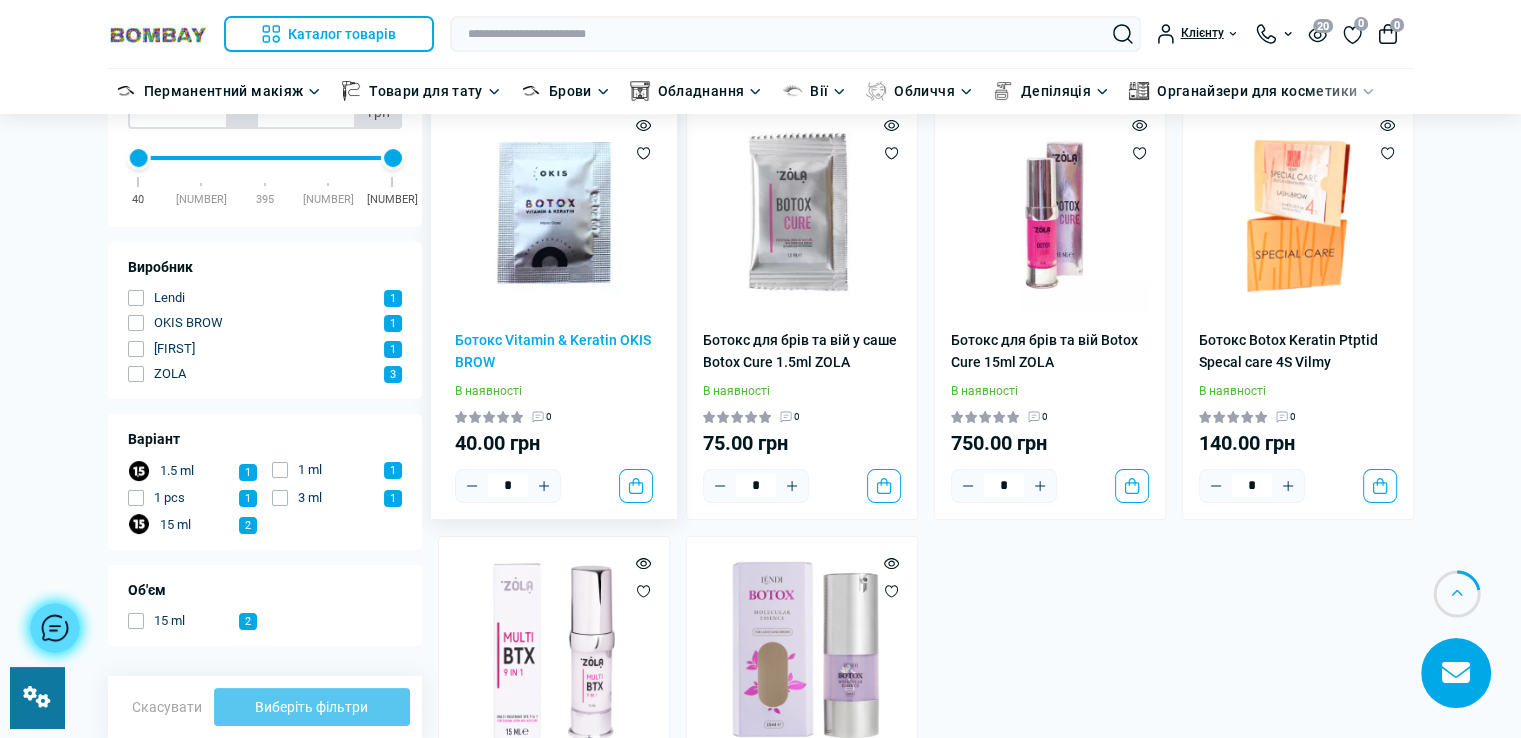 click at bounding box center [554, 214] 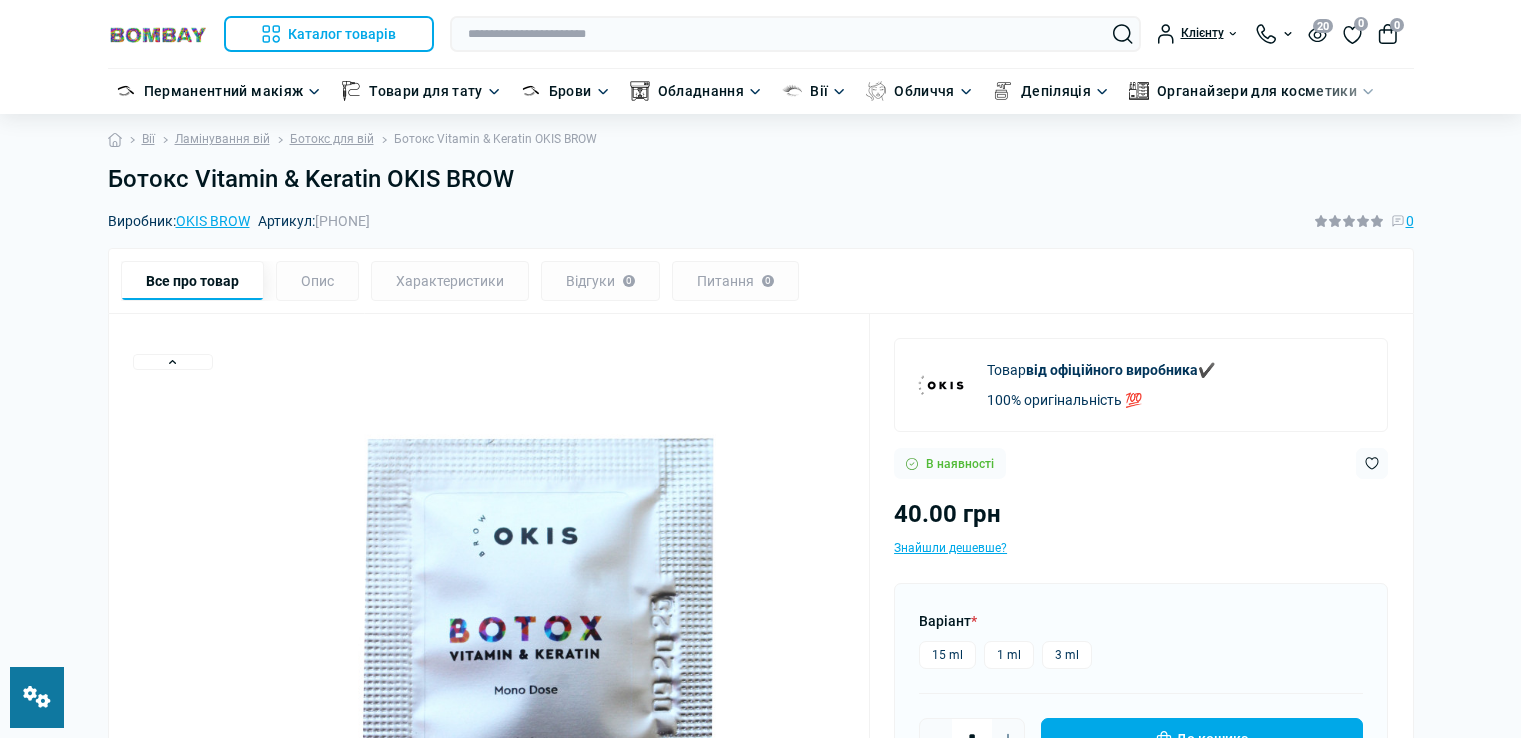 scroll, scrollTop: 0, scrollLeft: 0, axis: both 